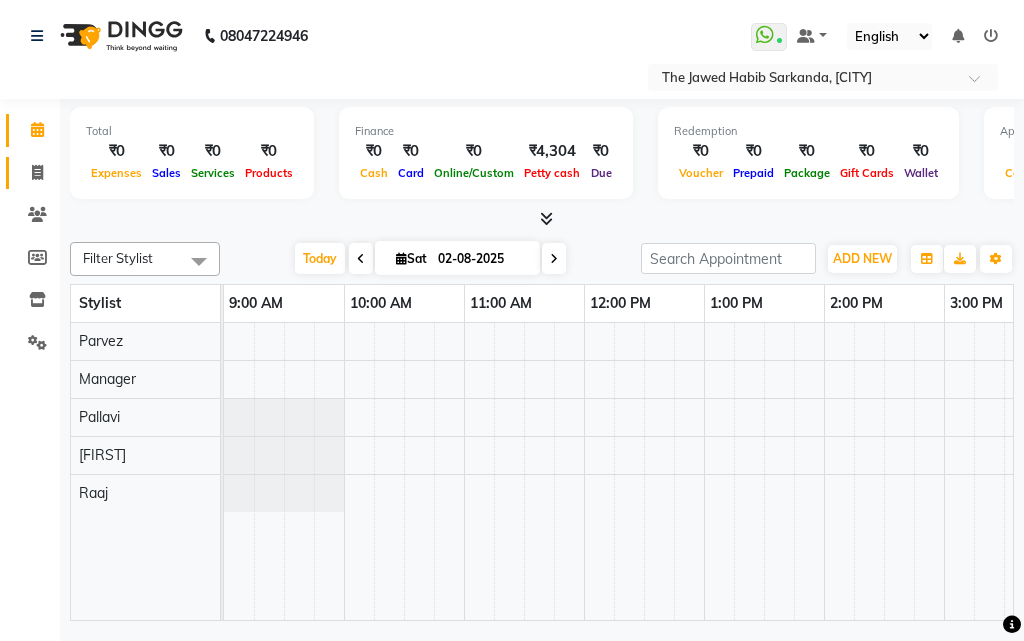 scroll, scrollTop: 0, scrollLeft: 0, axis: both 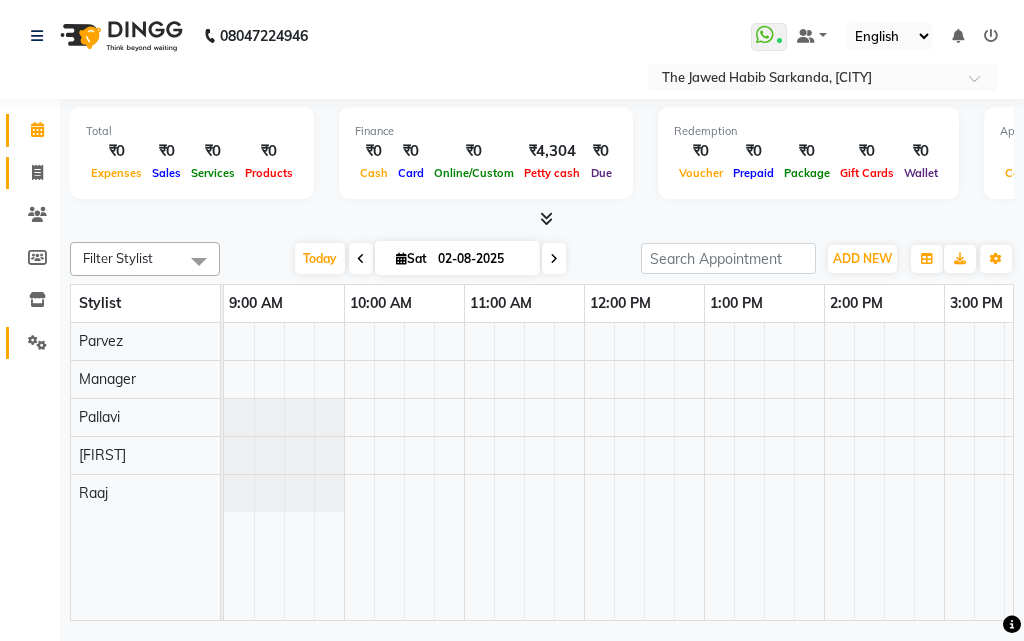drag, startPoint x: 37, startPoint y: 160, endPoint x: 19, endPoint y: 351, distance: 191.8463 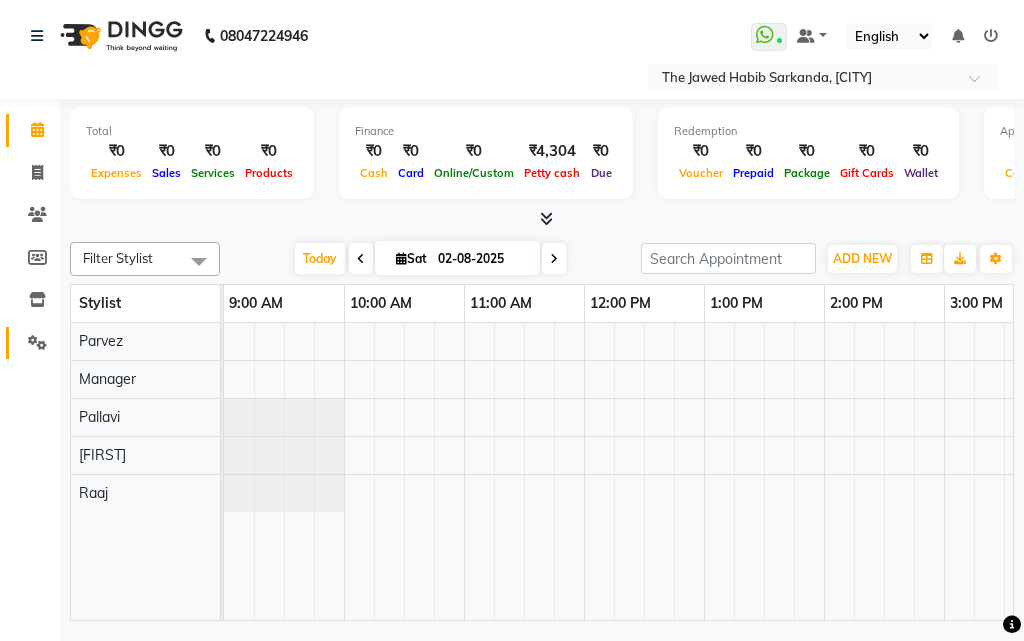 select on "6473" 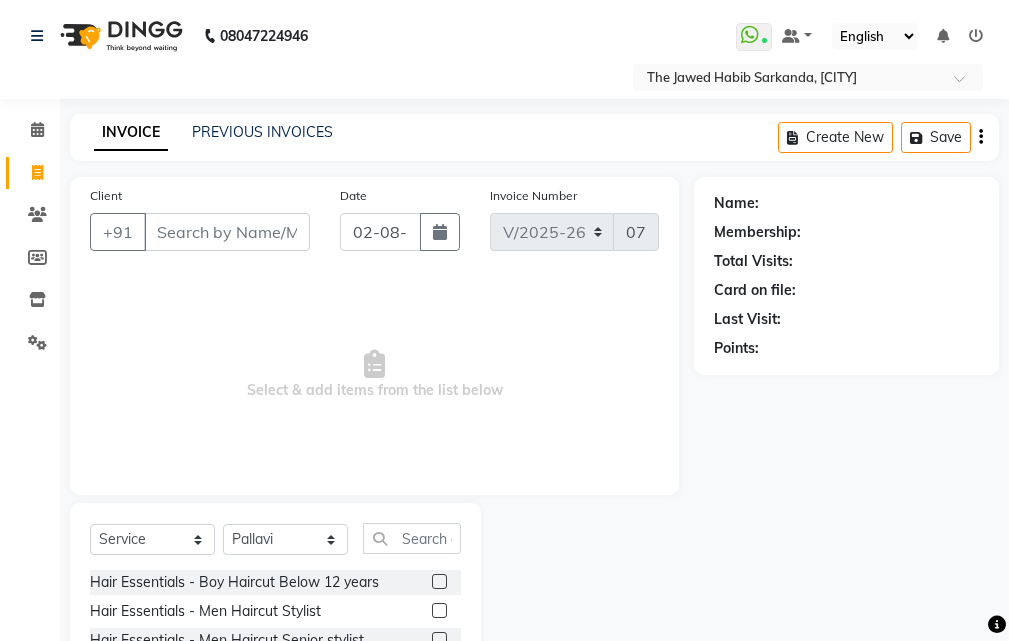 click on "Client" at bounding box center [227, 232] 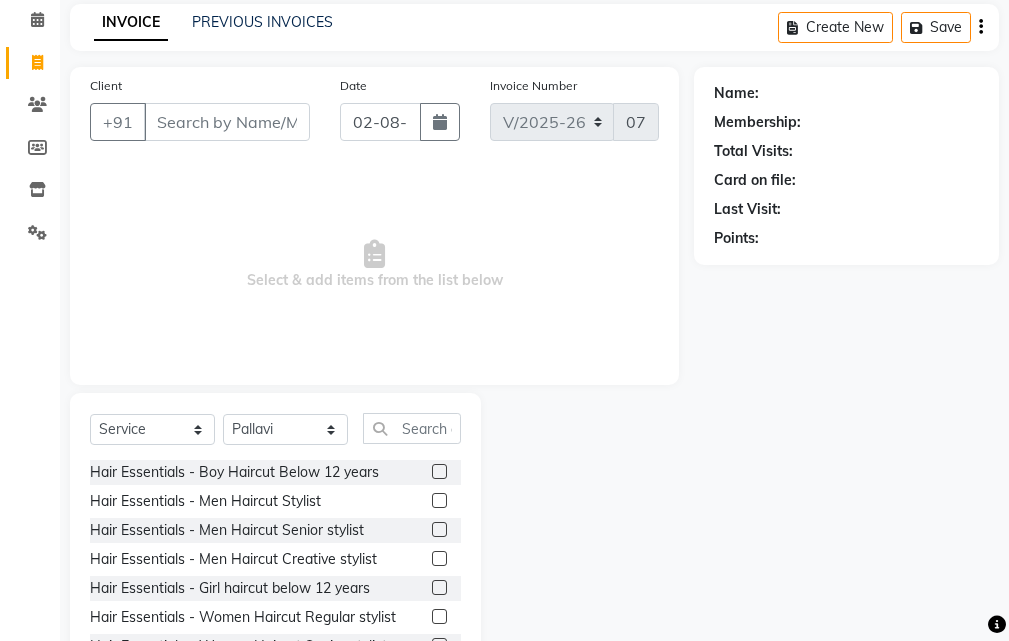 scroll, scrollTop: 187, scrollLeft: 0, axis: vertical 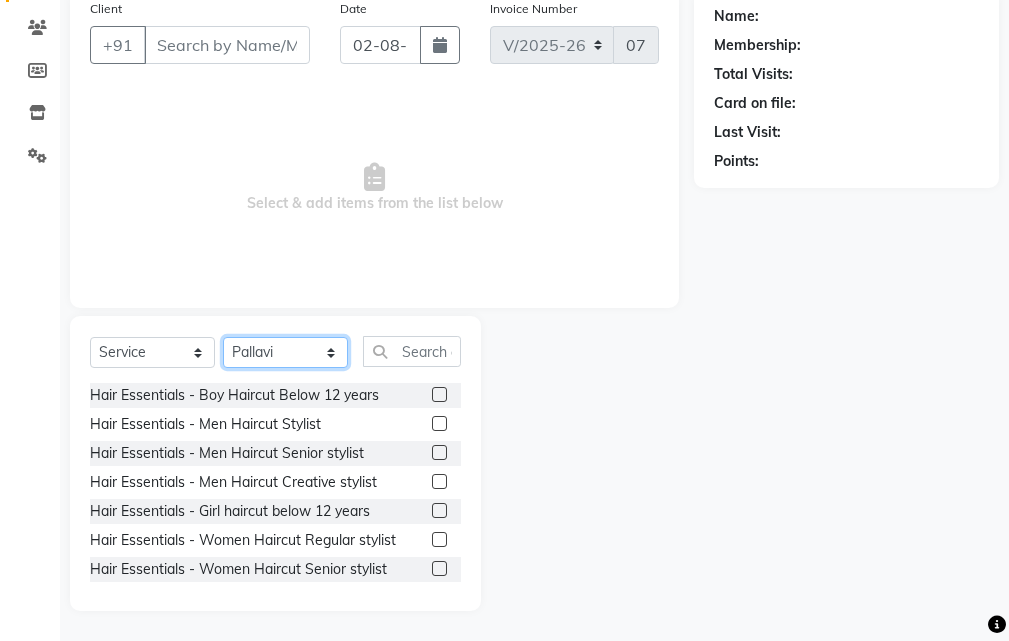 click on "Select Stylist Manager [FIRST] [LAST] [FIRST] [LAST] [FIRST] [LAST]" 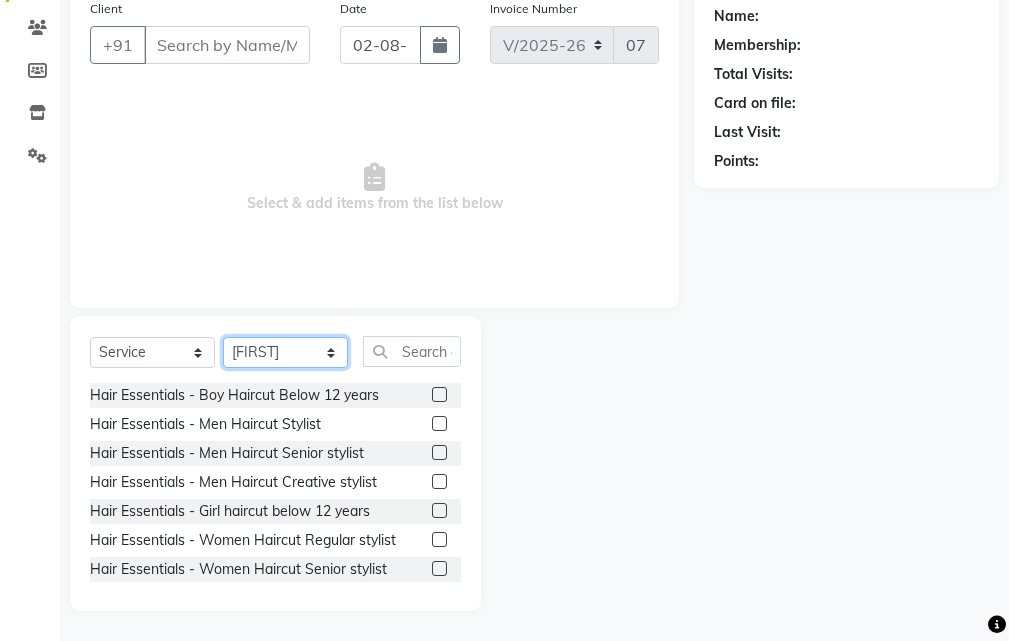 click on "Select Stylist Manager [FIRST] [LAST] [FIRST] [LAST] [FIRST] [LAST]" 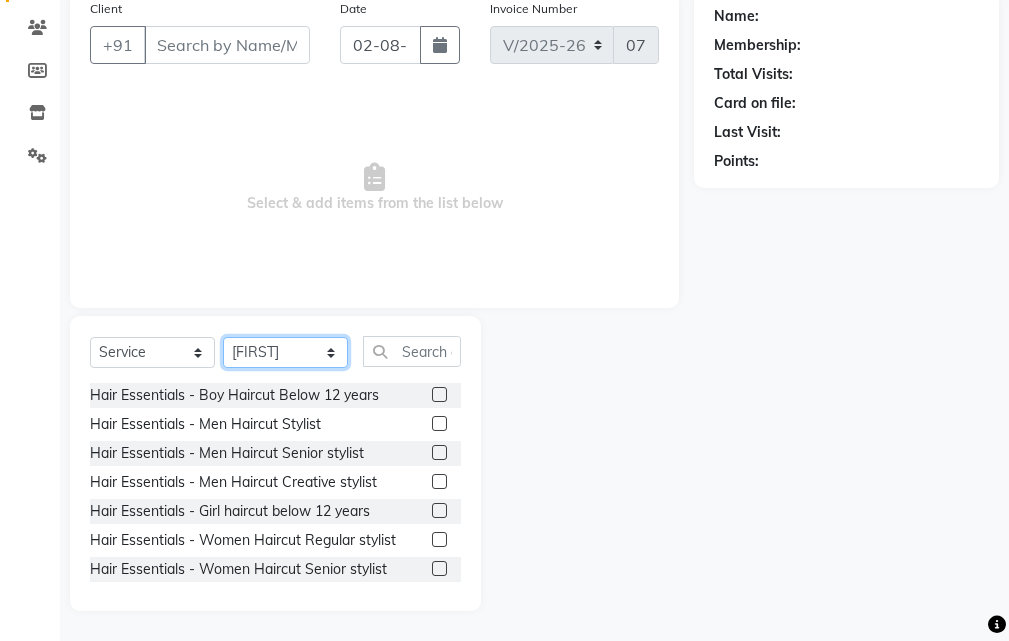 click on "Select Stylist Manager [FIRST] [LAST] [FIRST] [LAST] [FIRST] [LAST]" 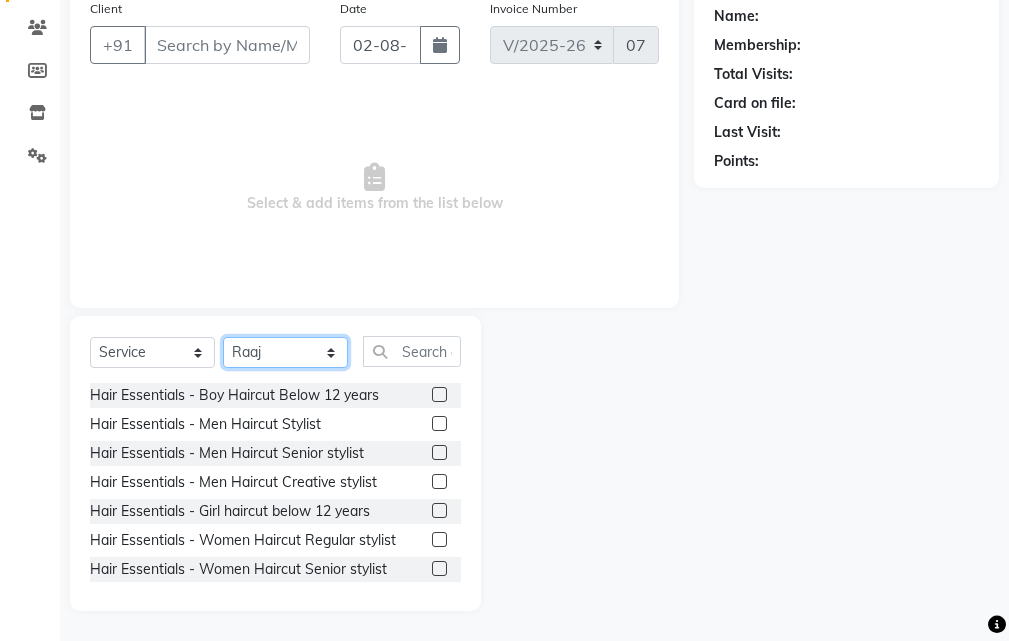 click on "Select Stylist Manager [FIRST] [LAST] [FIRST] [LAST] [FIRST] [LAST]" 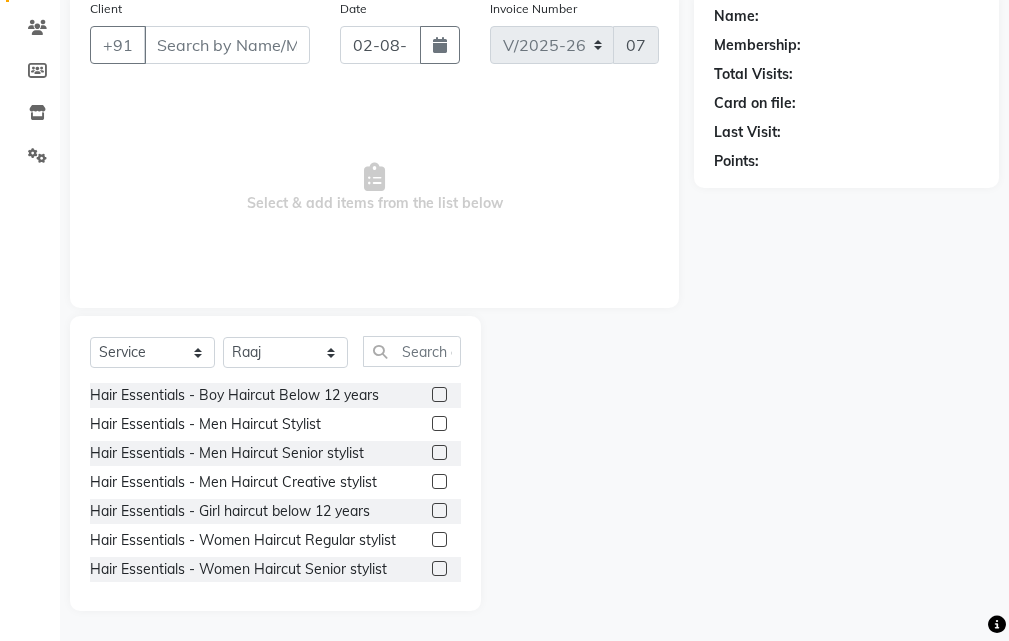 drag, startPoint x: 425, startPoint y: 569, endPoint x: 425, endPoint y: 524, distance: 45 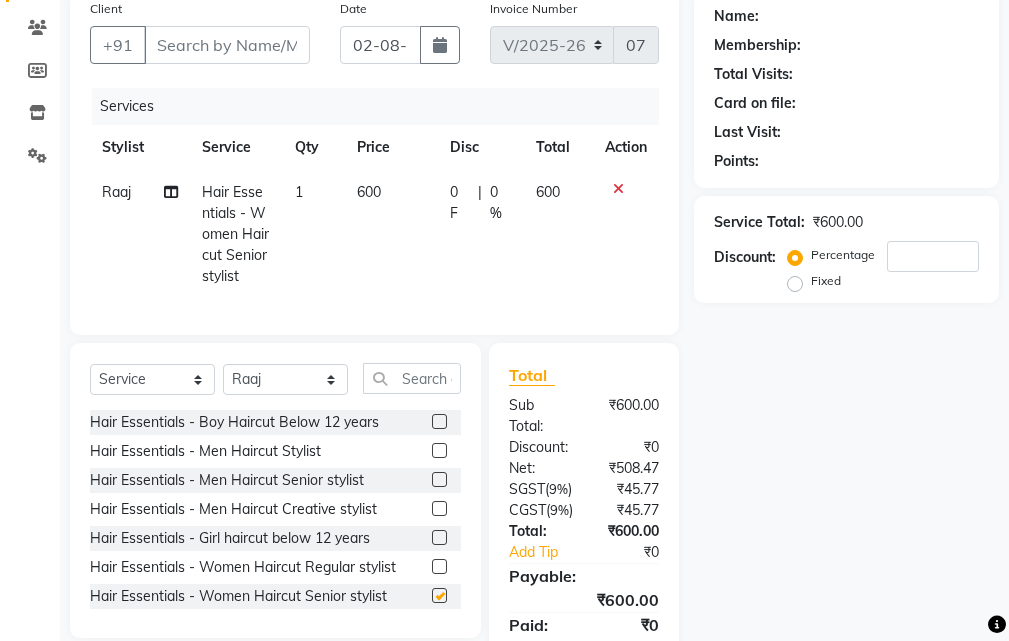 checkbox on "false" 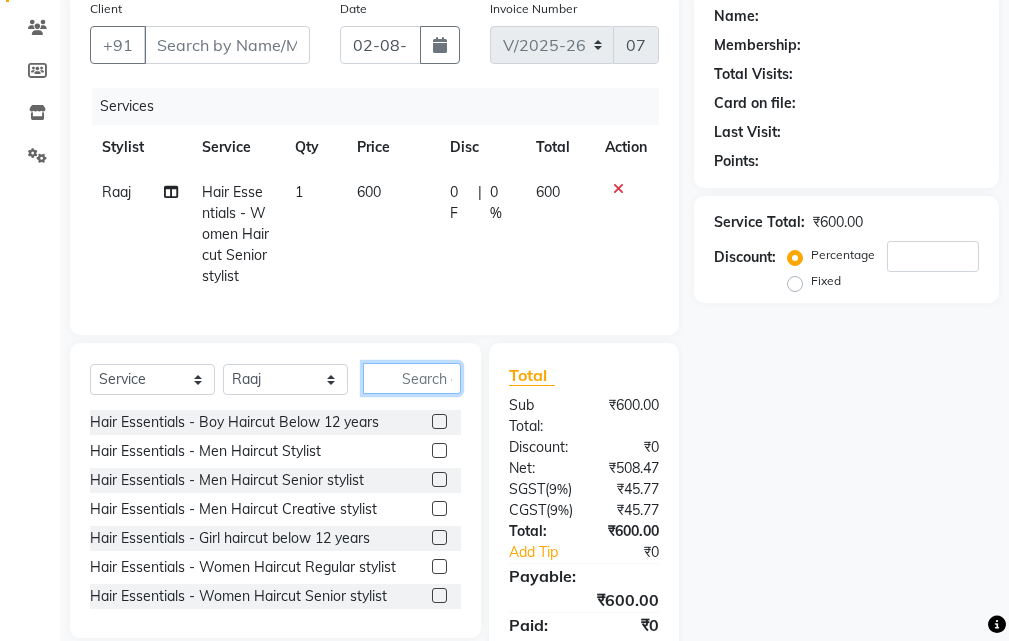 click 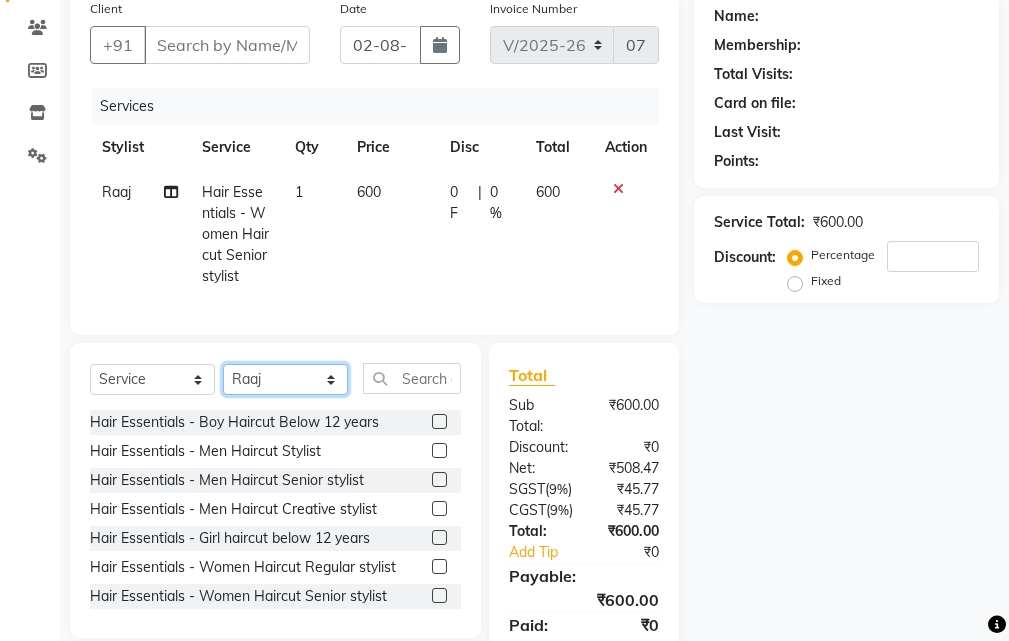 click on "Select Stylist Manager [FIRST] [LAST] [FIRST] [LAST] [FIRST] [LAST]" 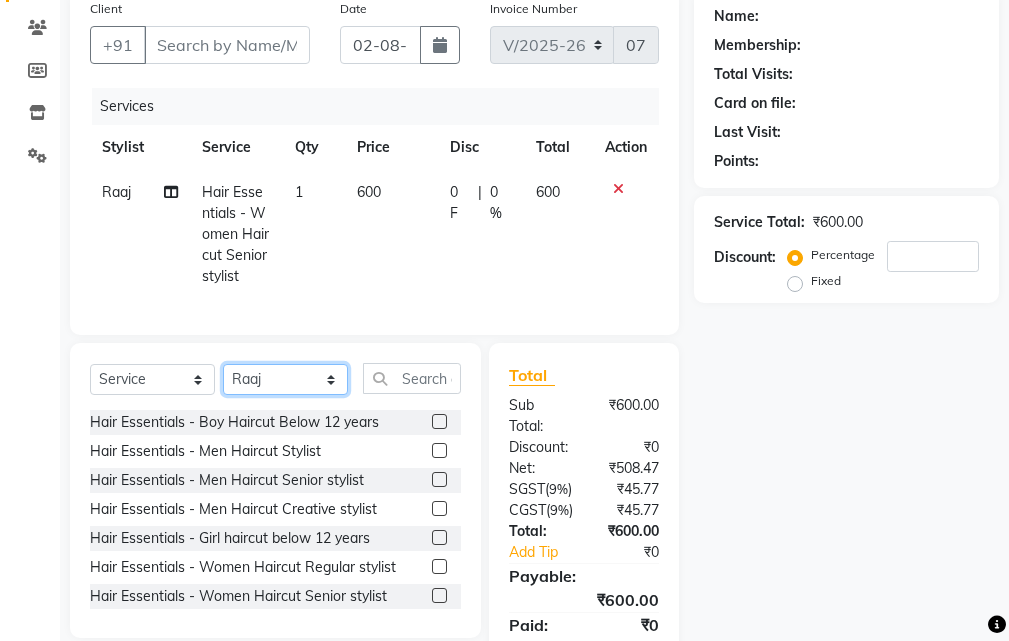 select on "63556" 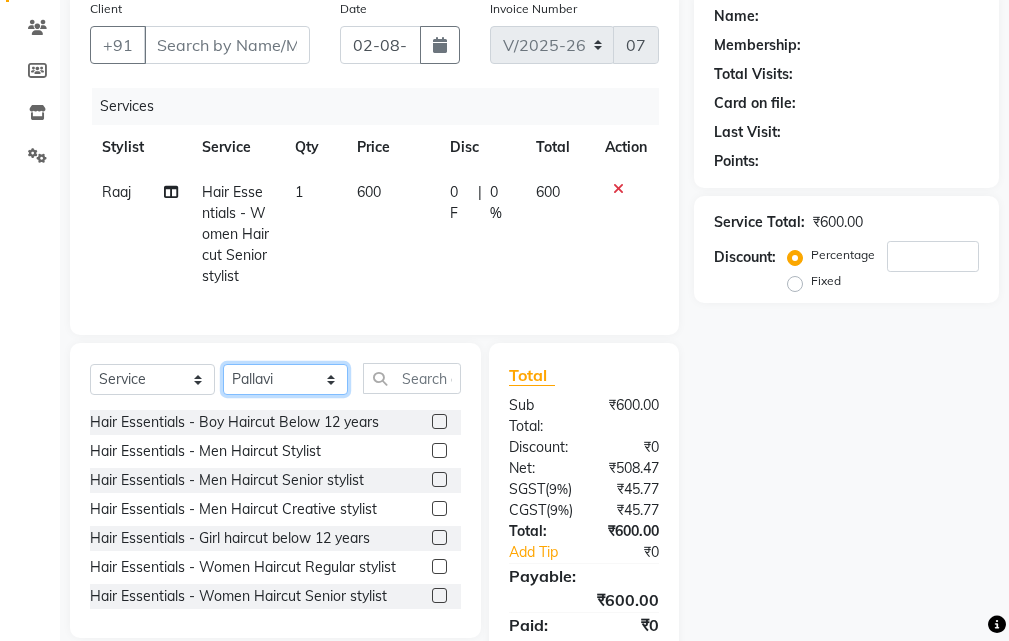 click on "Select Stylist Manager [FIRST] [LAST] [FIRST] [LAST] [FIRST] [LAST]" 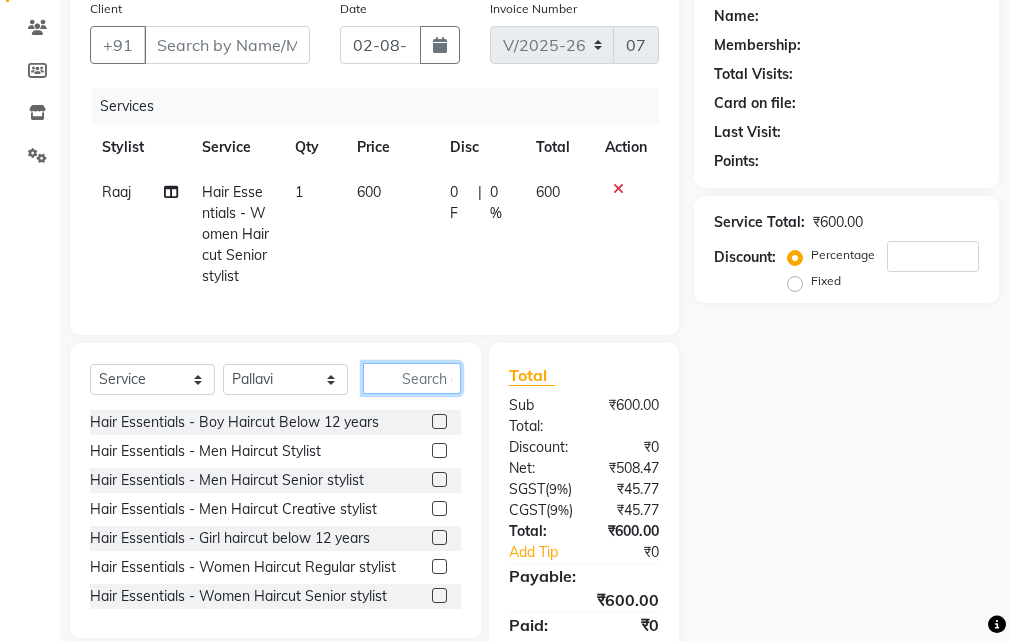click 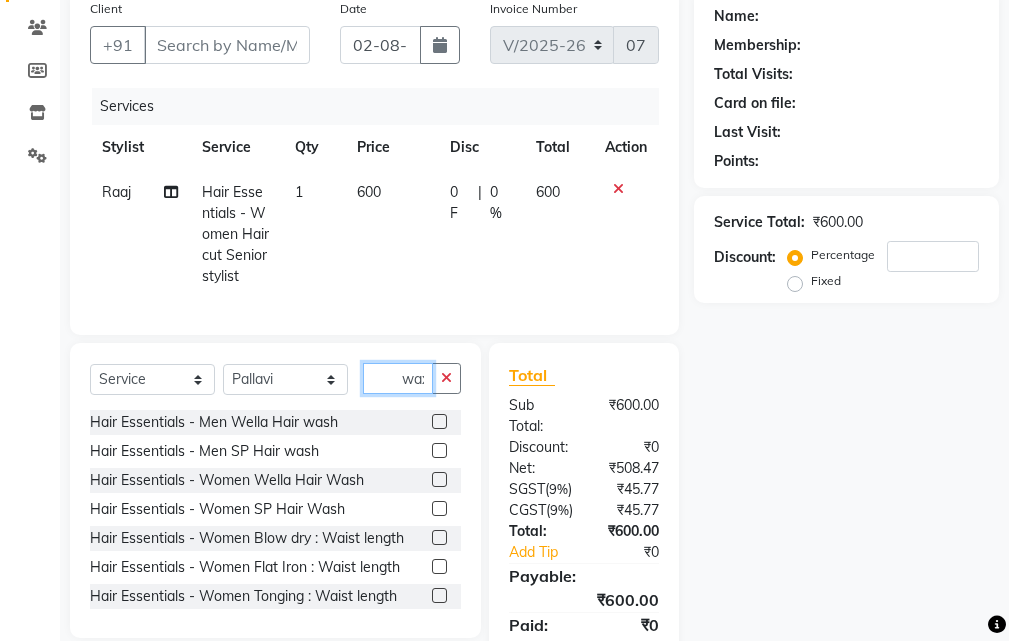 scroll, scrollTop: 0, scrollLeft: 4, axis: horizontal 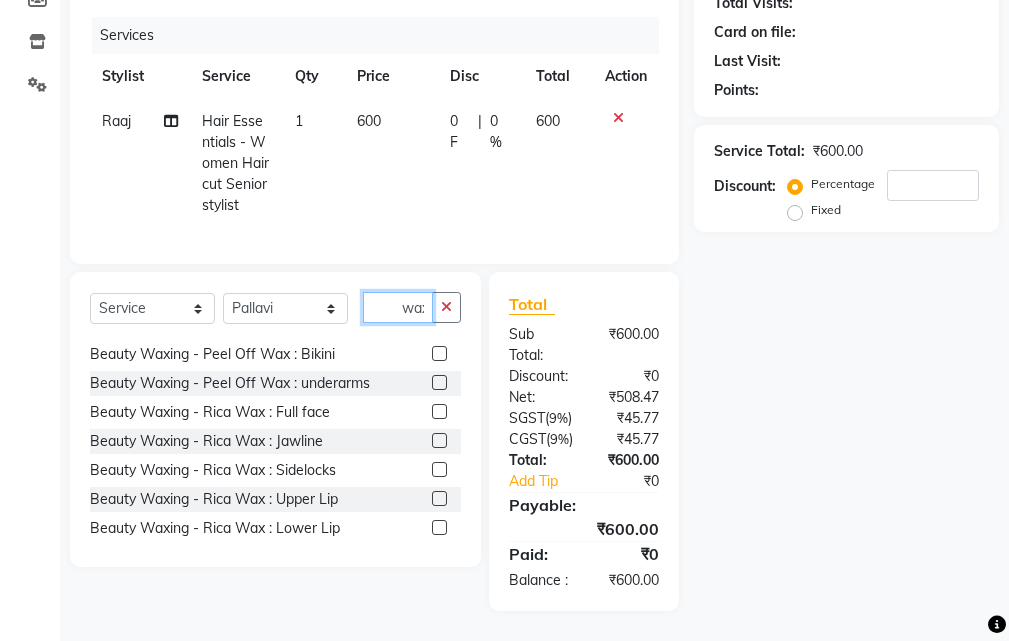 click on "wax" 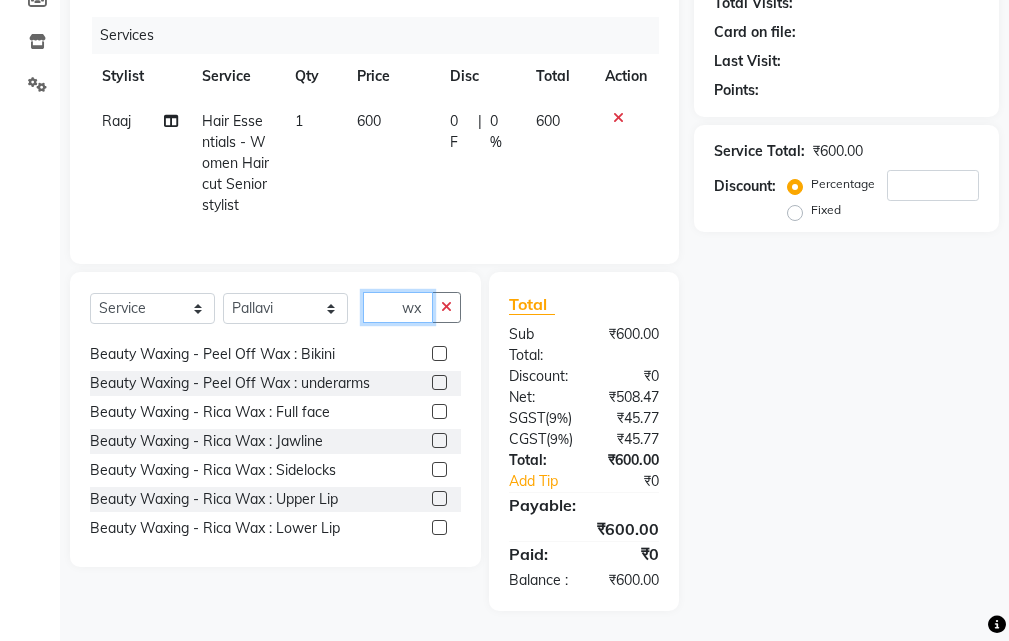 scroll, scrollTop: 0, scrollLeft: 0, axis: both 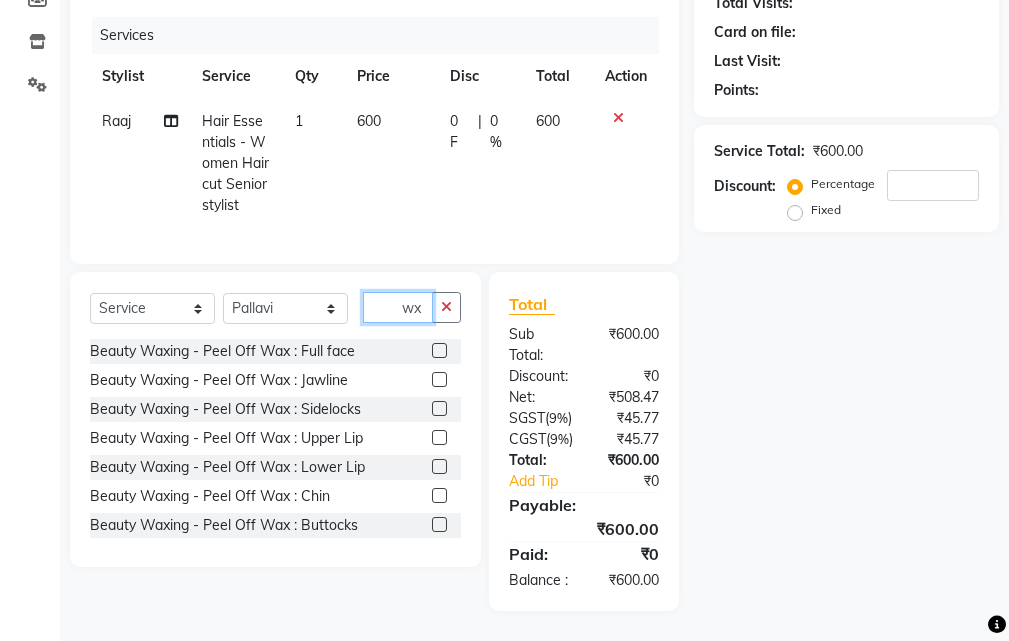 type on "x" 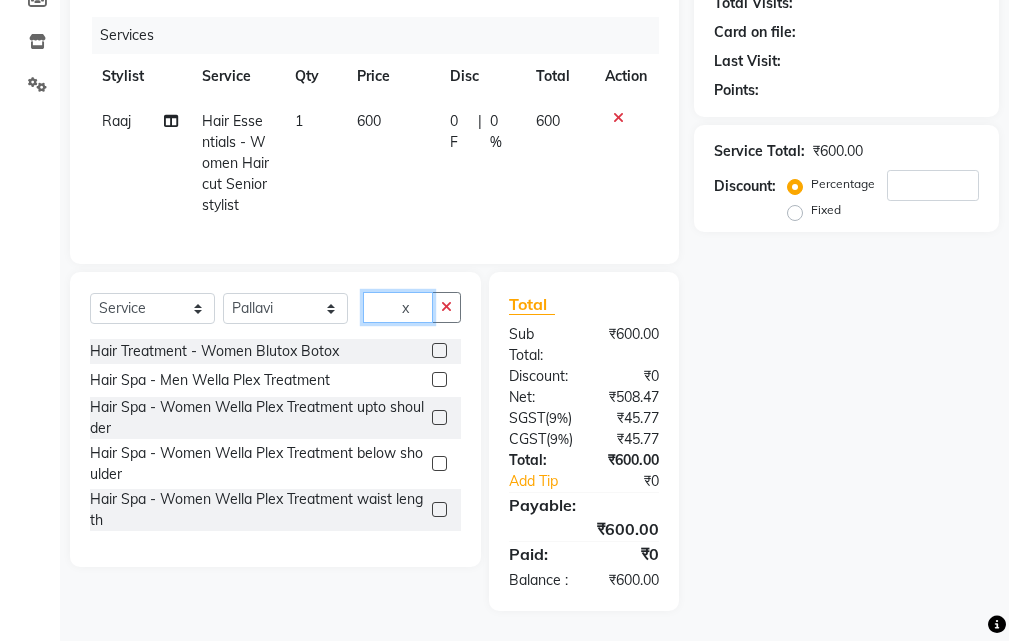 drag, startPoint x: 432, startPoint y: 243, endPoint x: 428, endPoint y: 229, distance: 14.56022 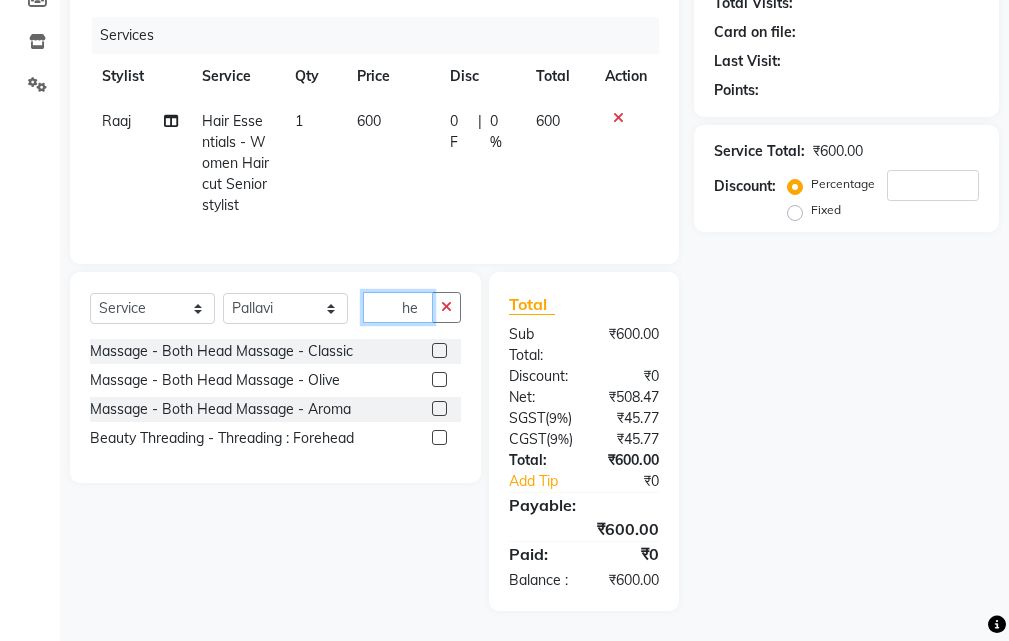 scroll, scrollTop: 0, scrollLeft: 0, axis: both 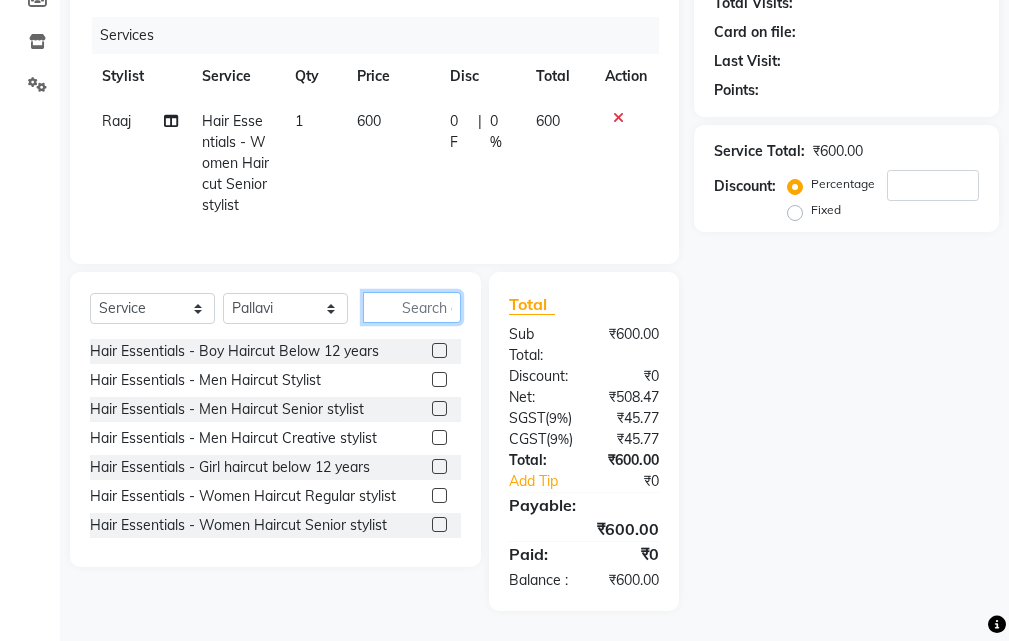 click 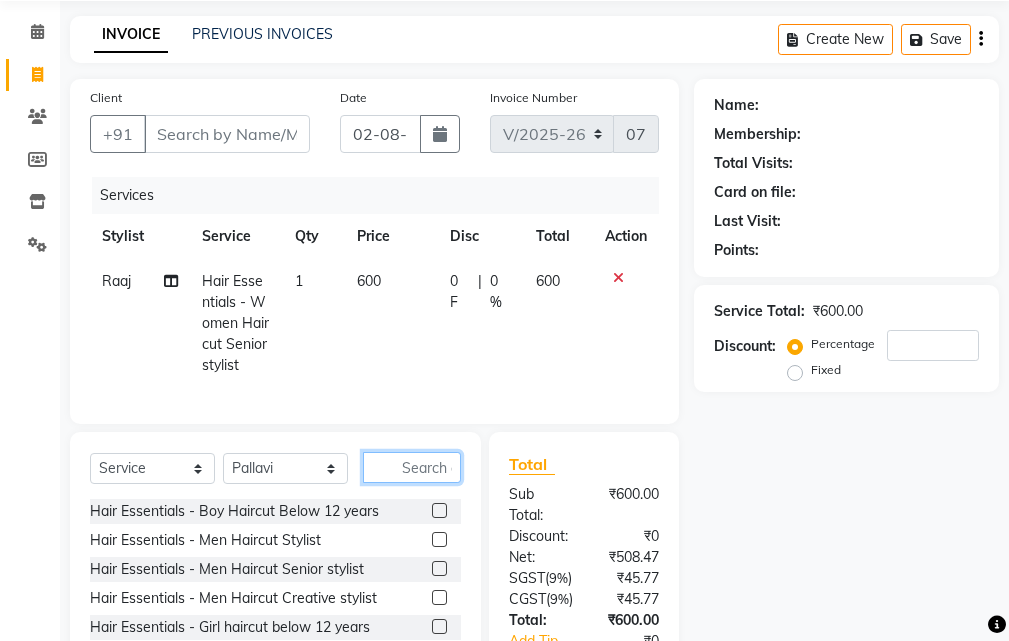 scroll, scrollTop: 36, scrollLeft: 0, axis: vertical 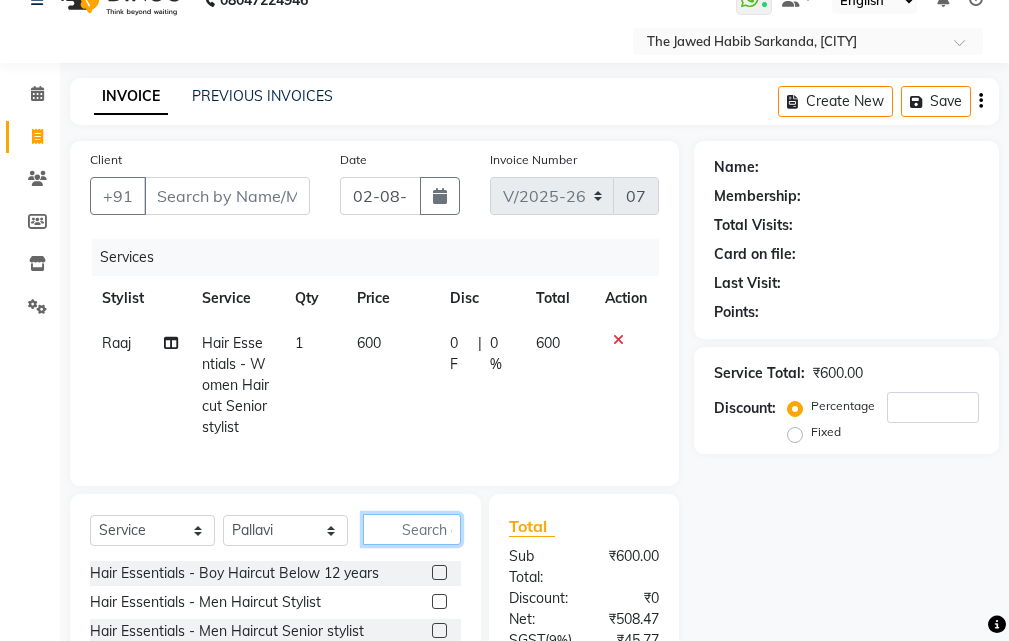 type 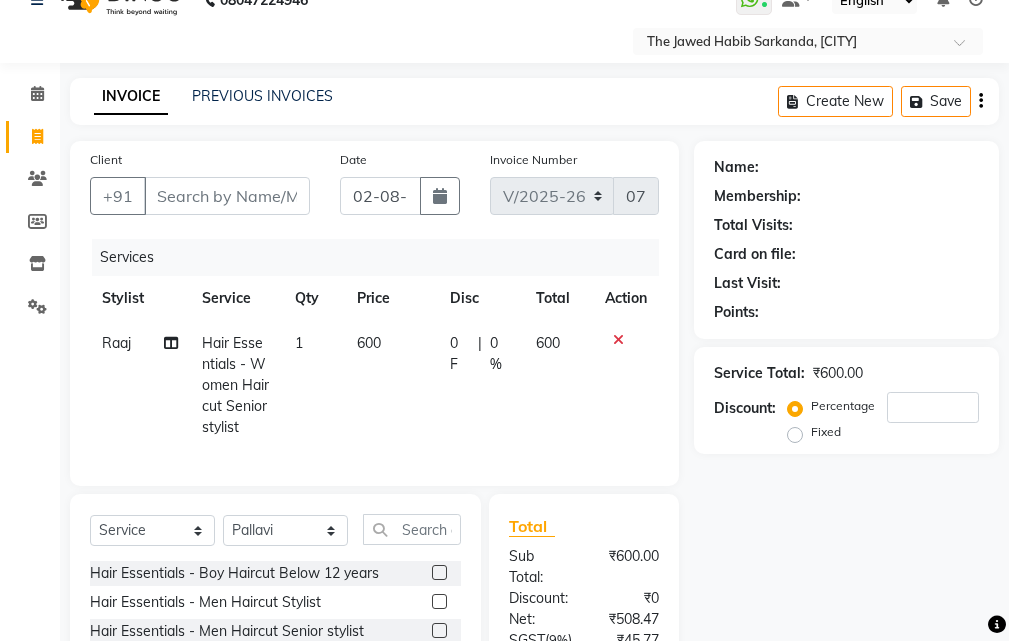 click 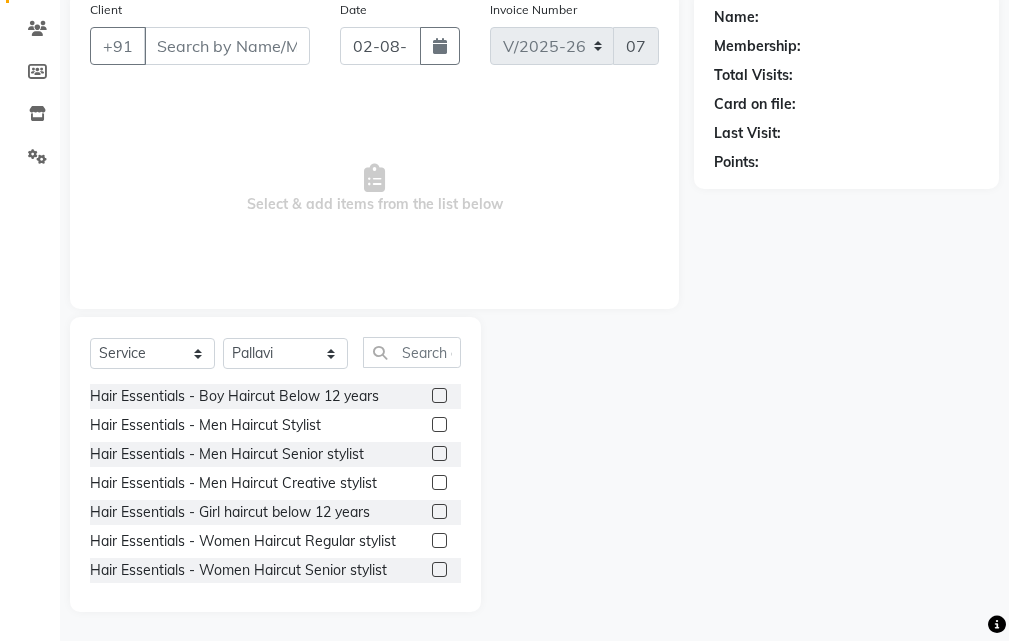 scroll, scrollTop: 187, scrollLeft: 0, axis: vertical 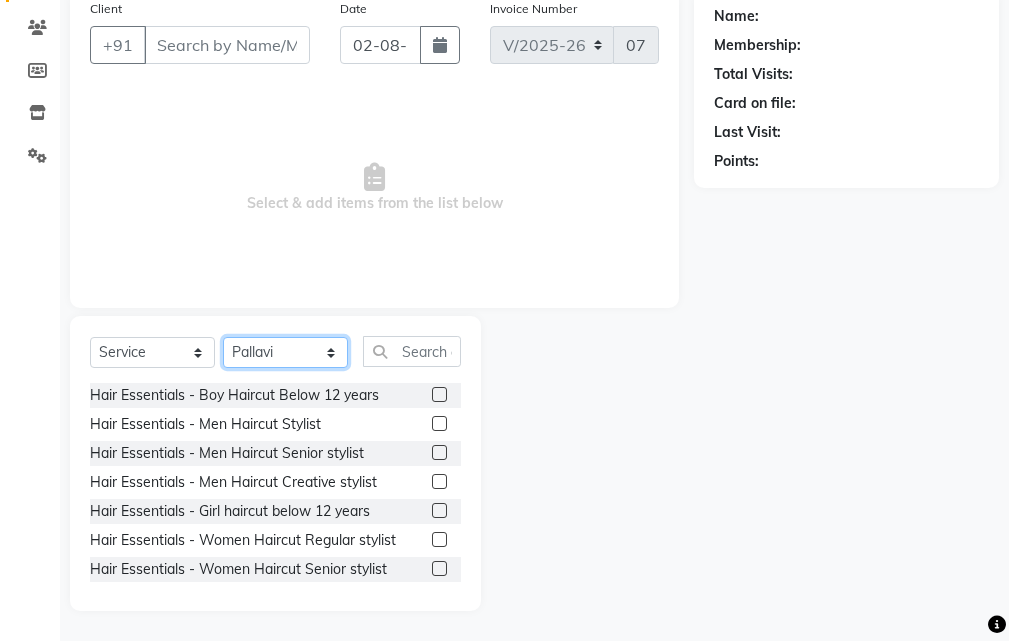 click on "Select Stylist Manager [FIRST] [LAST] [FIRST] [LAST] [FIRST] [LAST]" 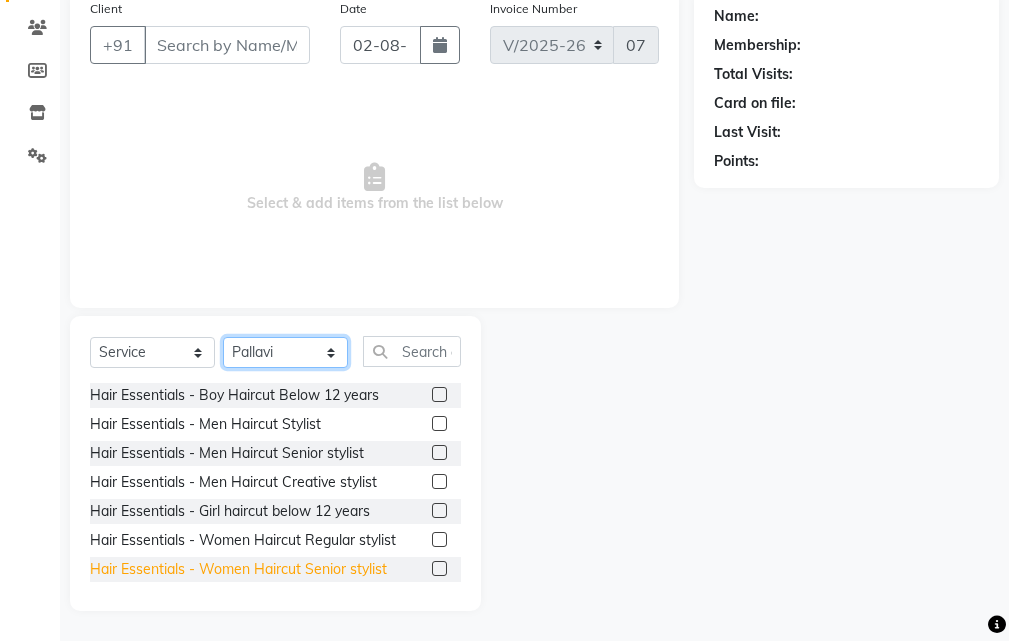select on "86788" 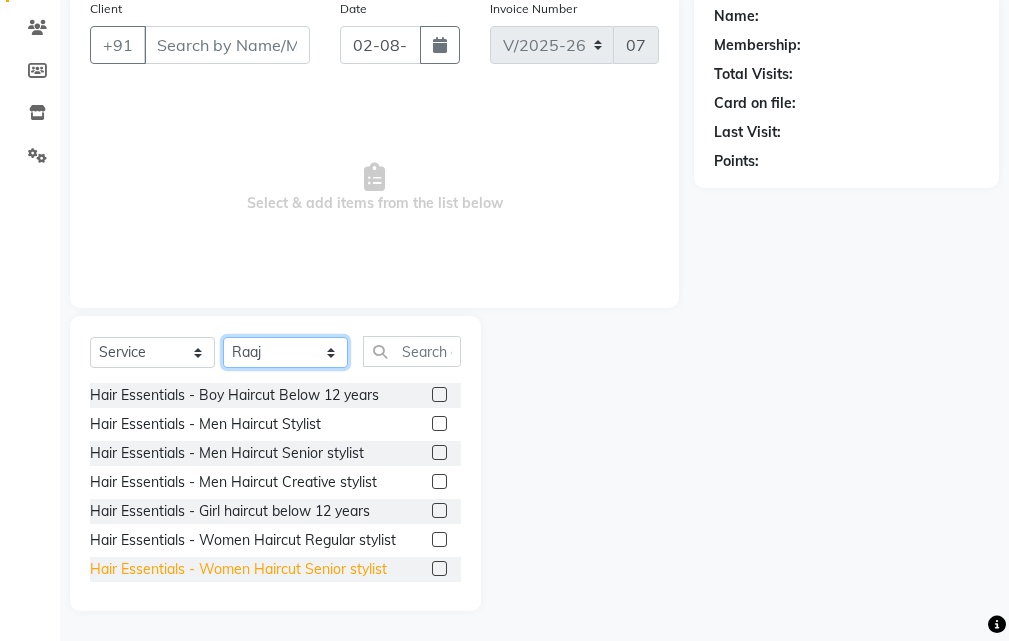 click on "Select Stylist Manager [FIRST] [LAST] [FIRST] [LAST] [FIRST] [LAST]" 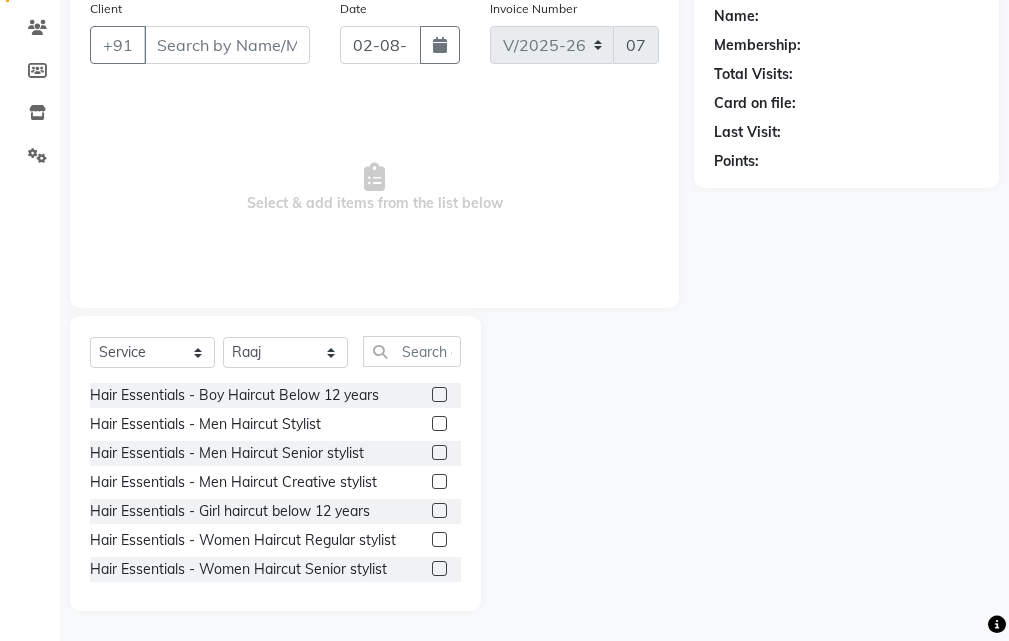 click 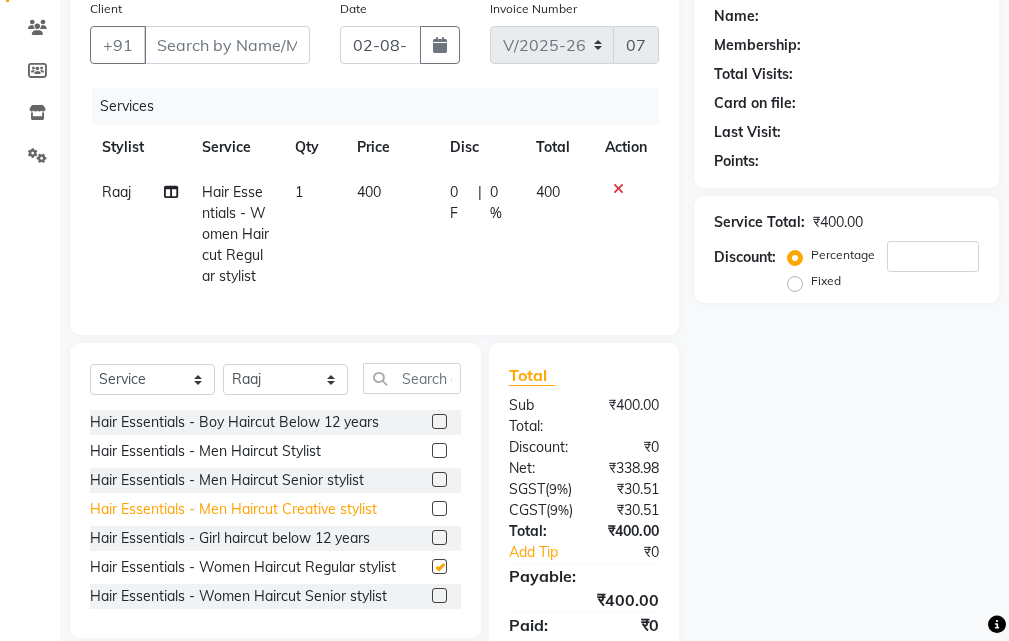 checkbox on "false" 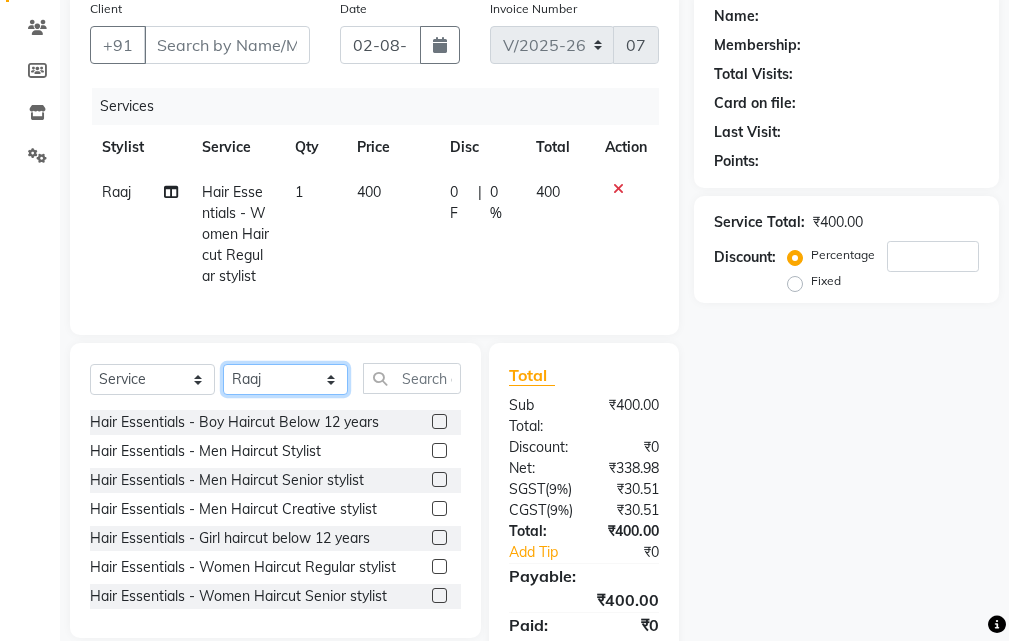 click on "Select Stylist Manager [FIRST] [LAST] [FIRST] [LAST] [FIRST] [LAST]" 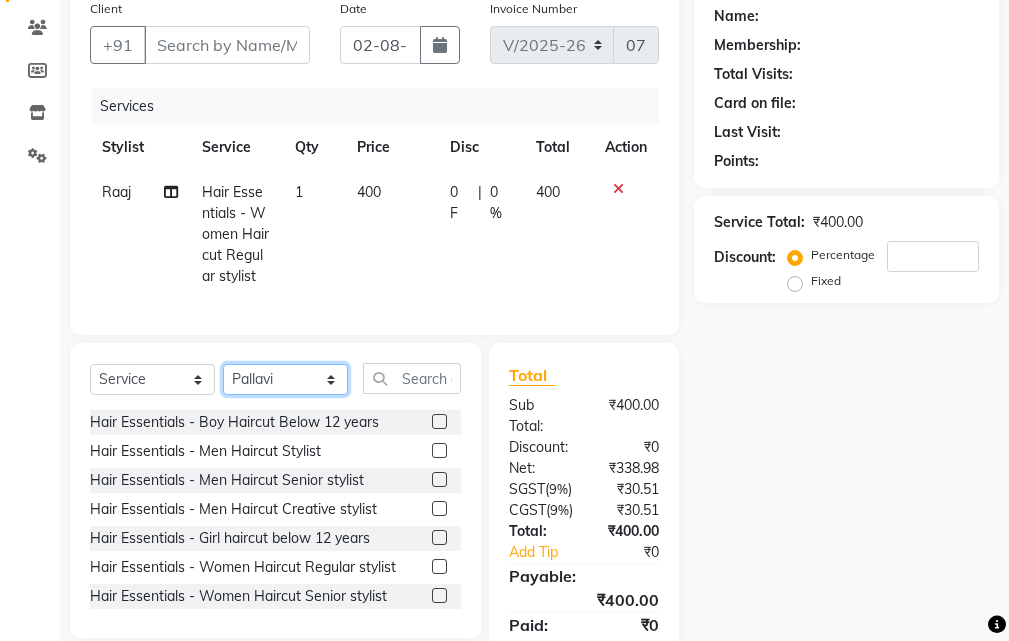 click on "Select Stylist Manager [FIRST] [LAST] [FIRST] [LAST] [FIRST] [LAST]" 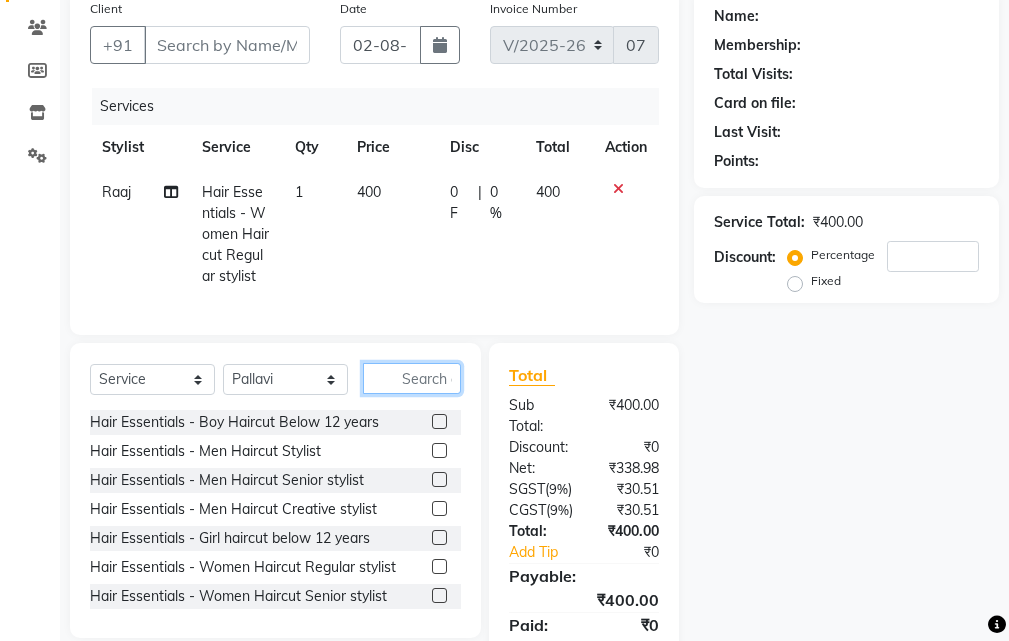 click 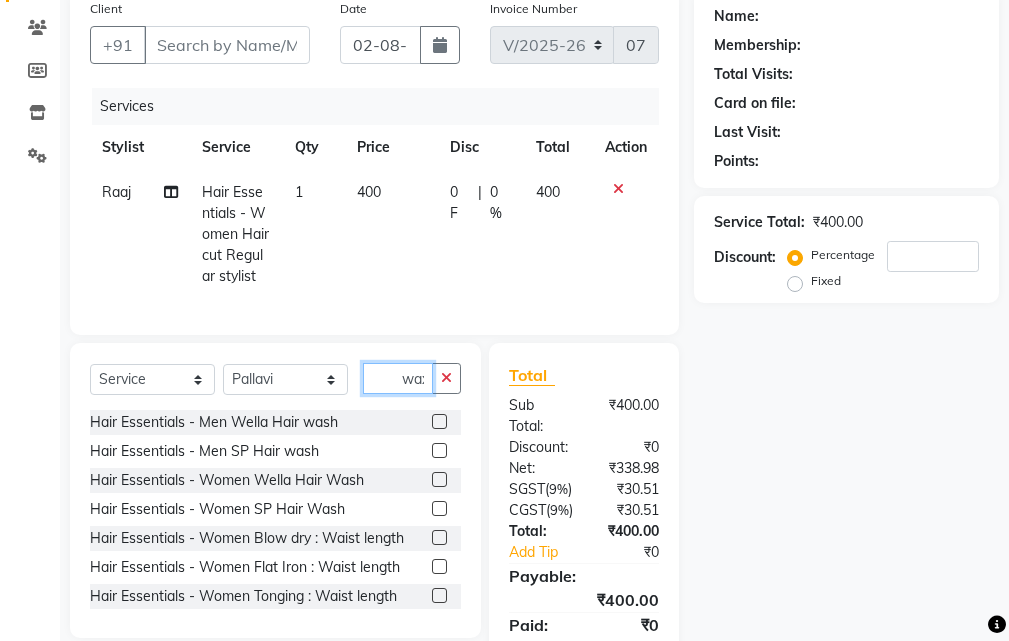 scroll, scrollTop: 0, scrollLeft: 4, axis: horizontal 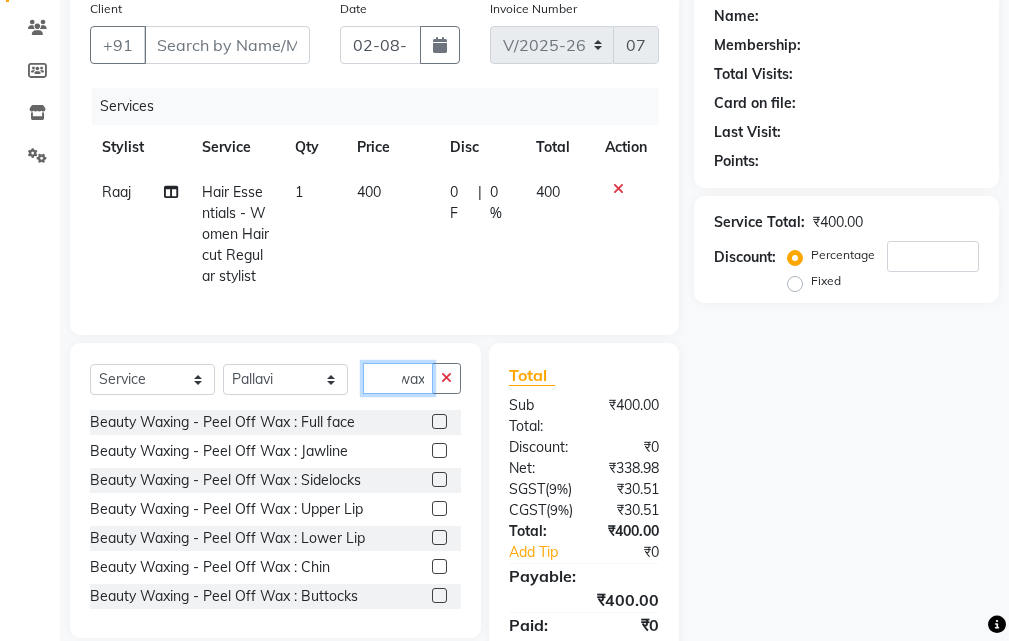 type on "wax" 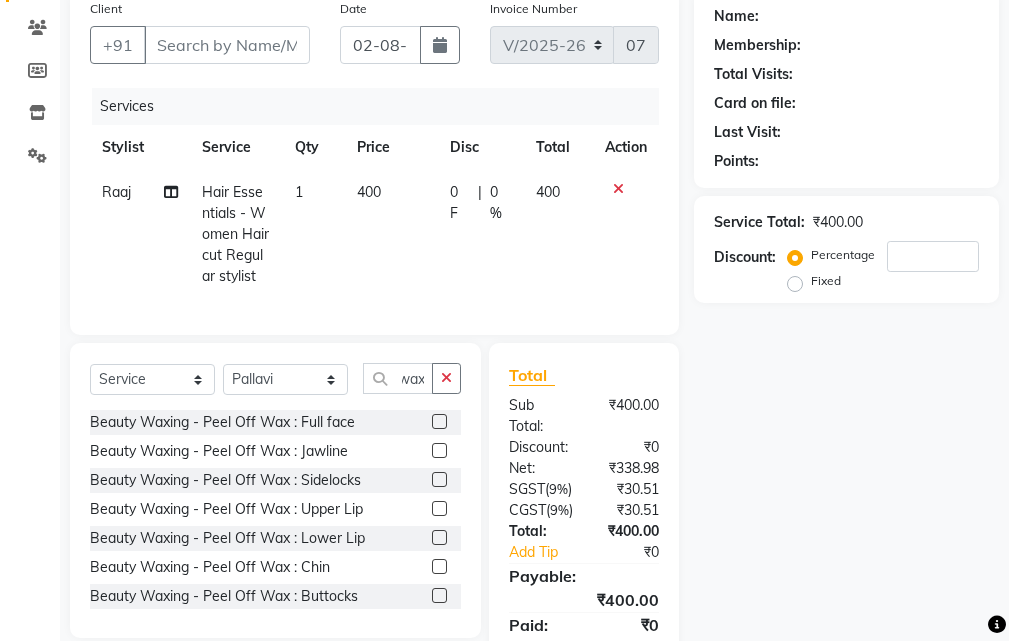scroll, scrollTop: 0, scrollLeft: 0, axis: both 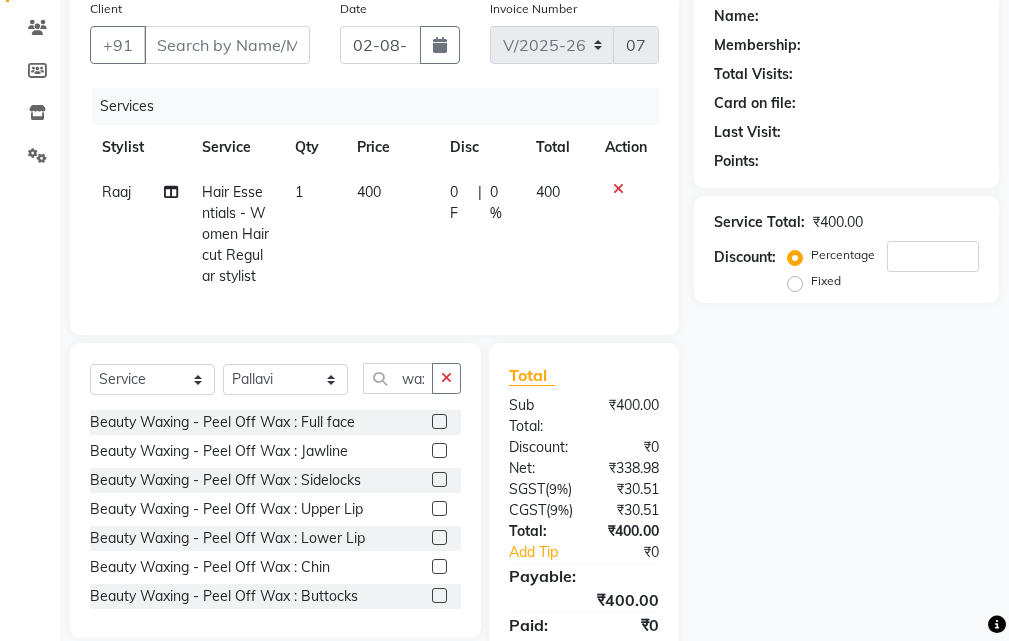click 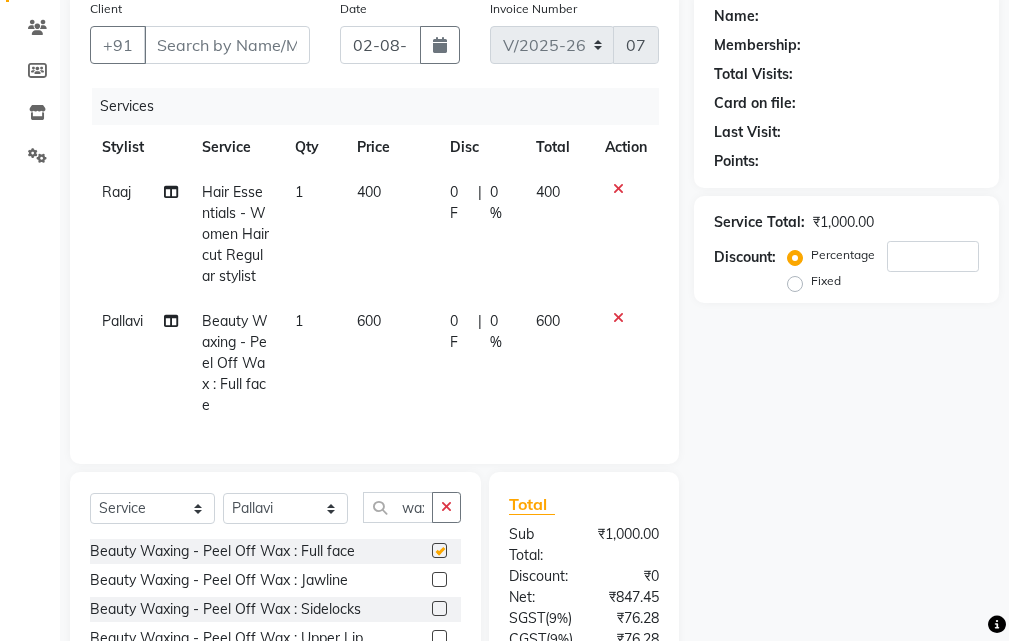 checkbox on "false" 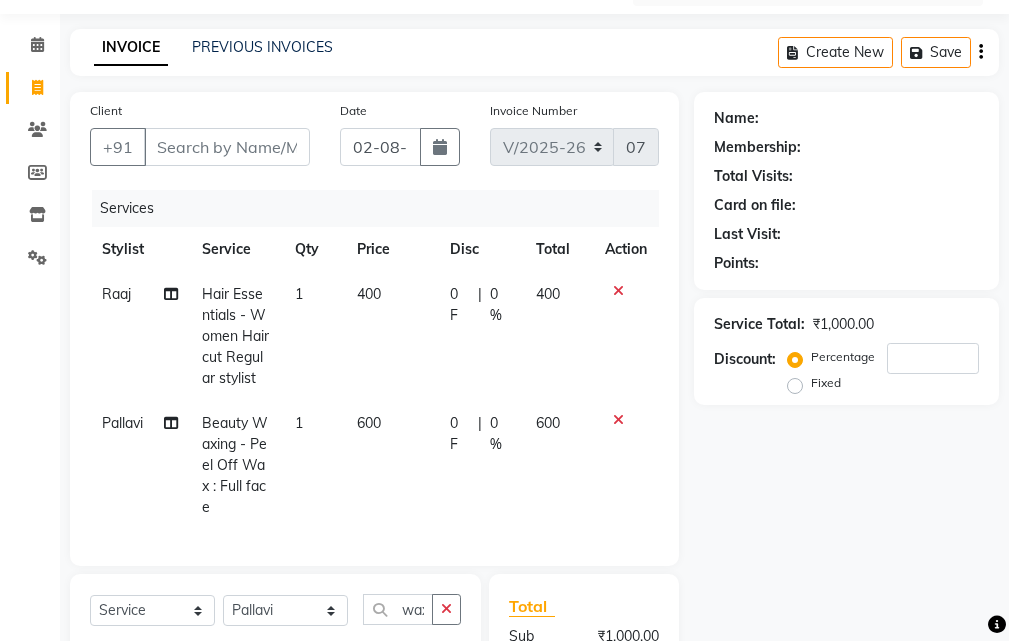 scroll, scrollTop: 0, scrollLeft: 0, axis: both 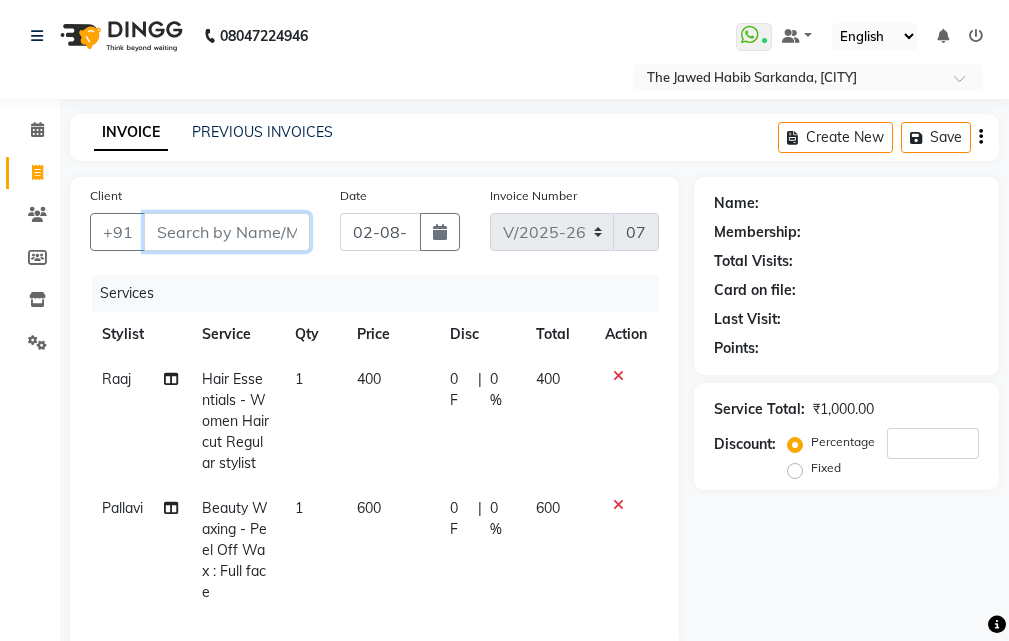 click on "Client" at bounding box center [227, 232] 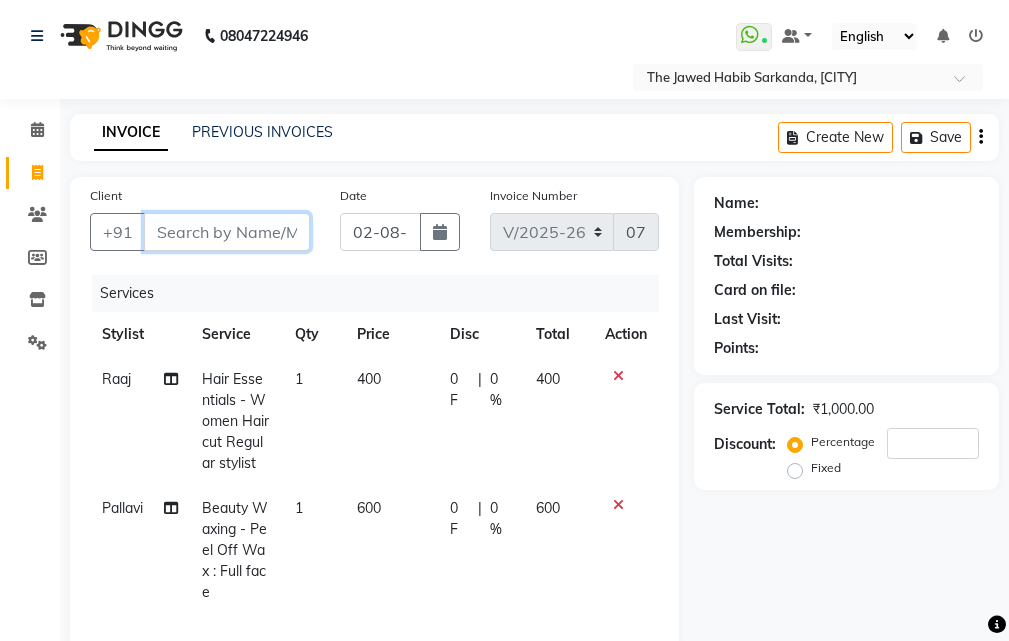 click on "Client" at bounding box center (227, 232) 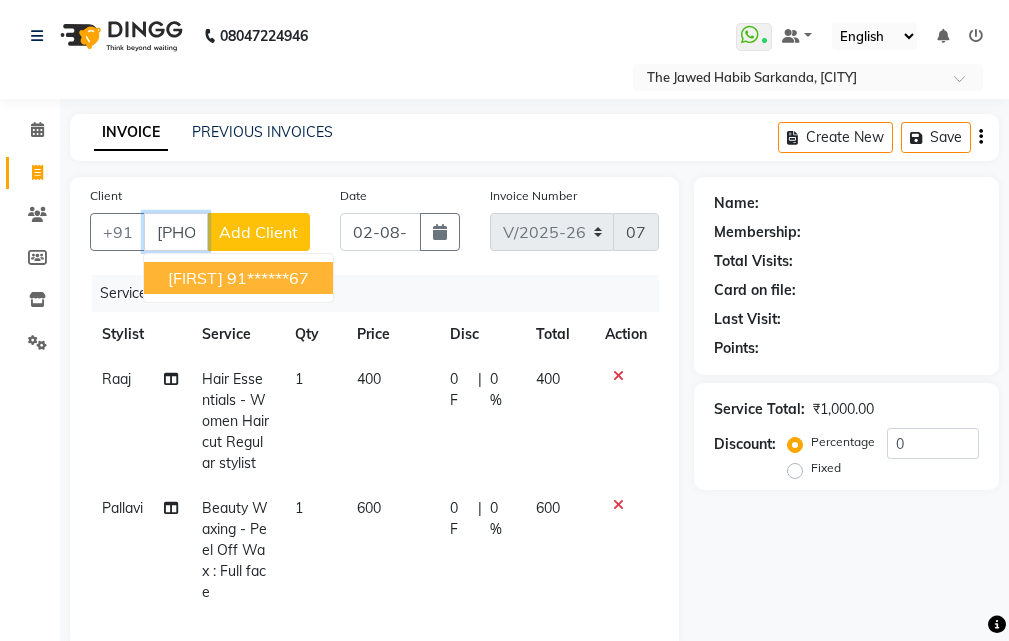 type on "[PHONE]" 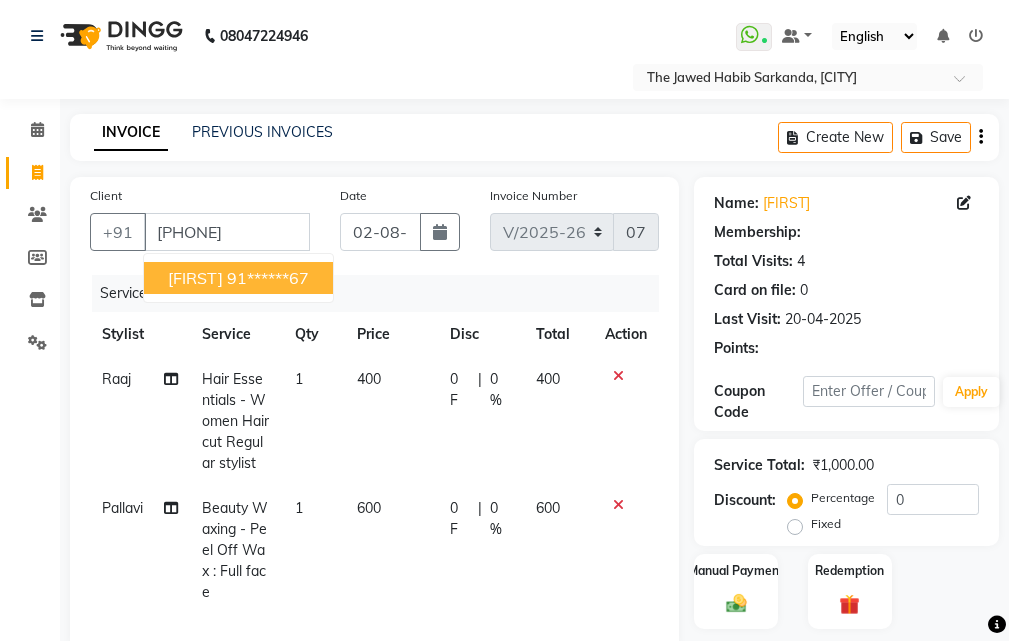 select on "1: Object" 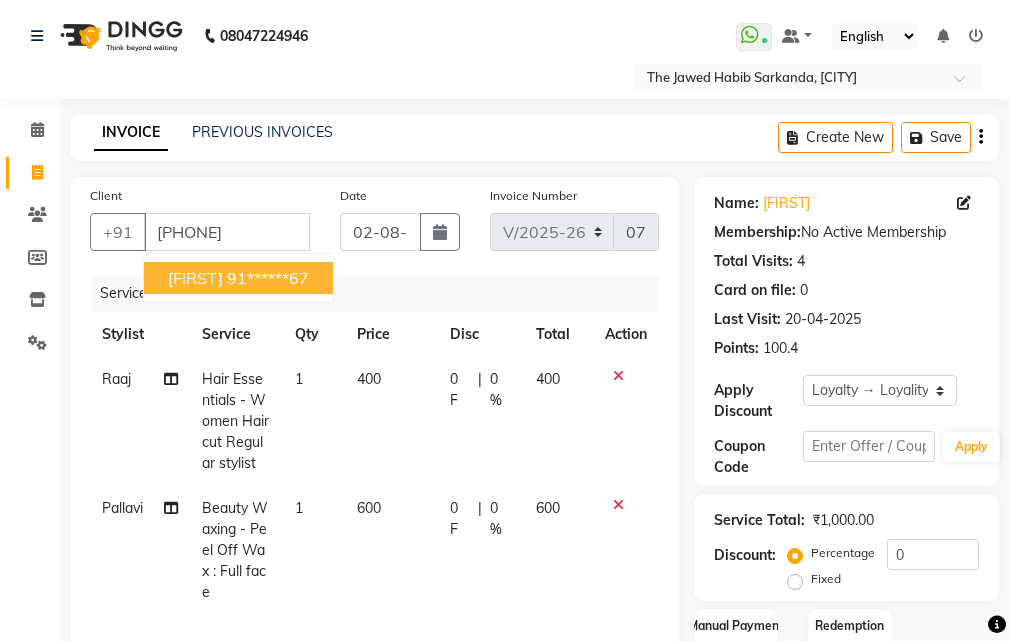 click on "91******67" at bounding box center [268, 278] 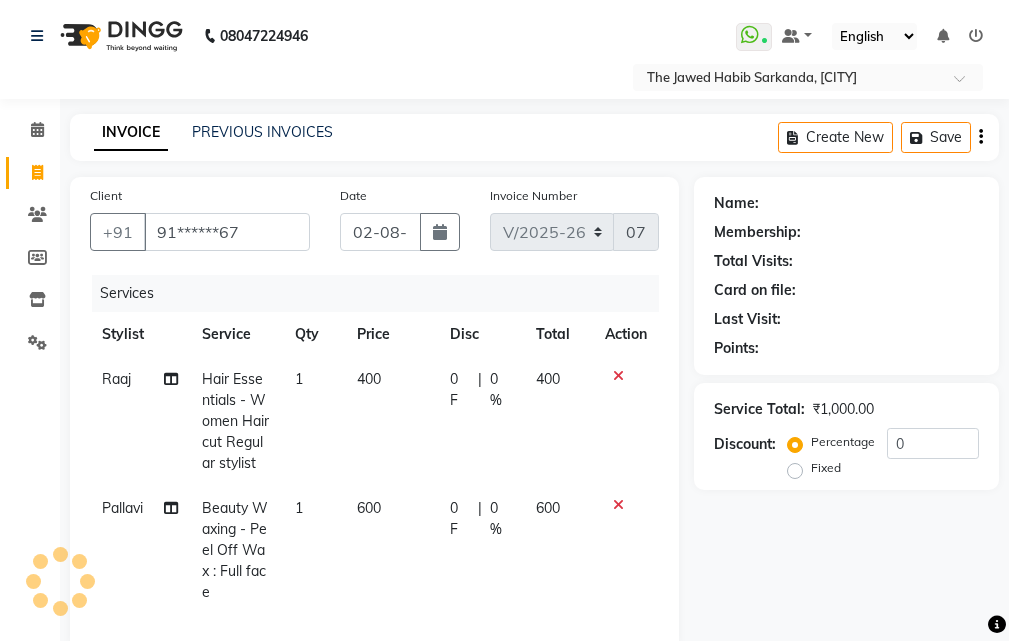 select on "1: Object" 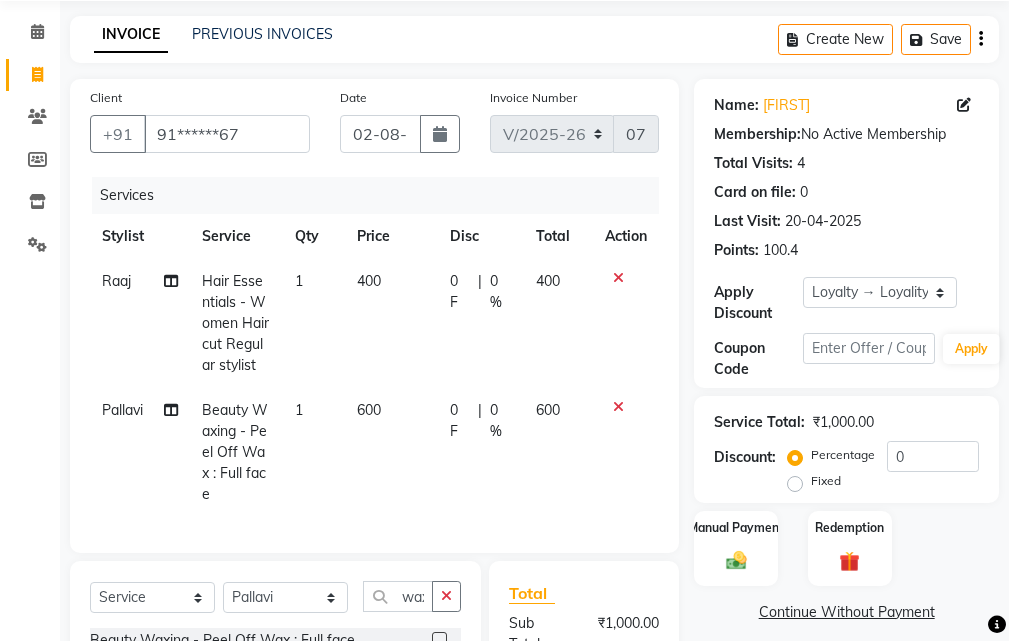 scroll, scrollTop: 300, scrollLeft: 0, axis: vertical 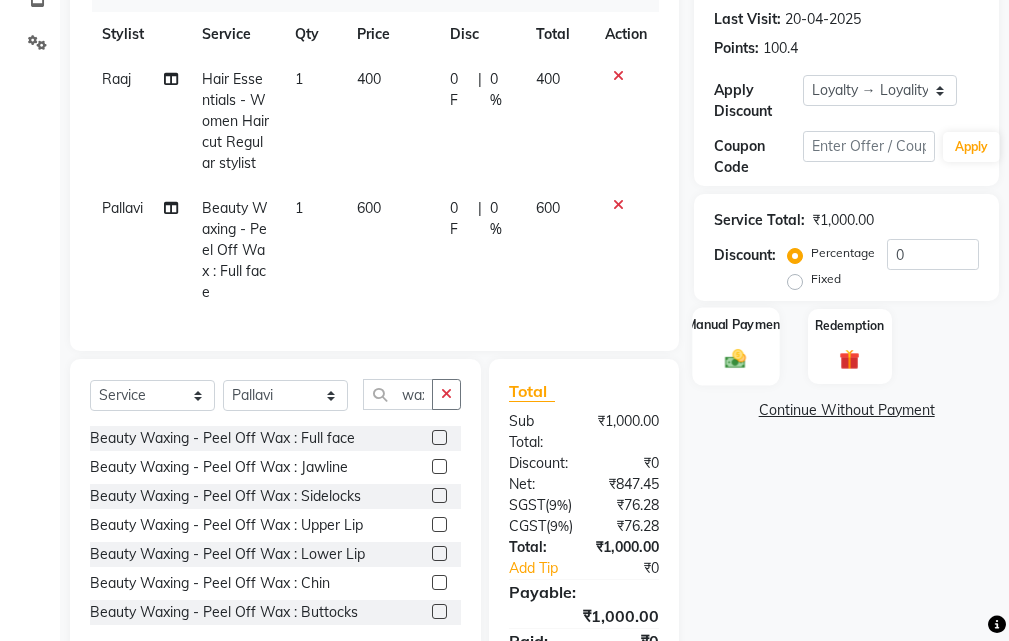 click 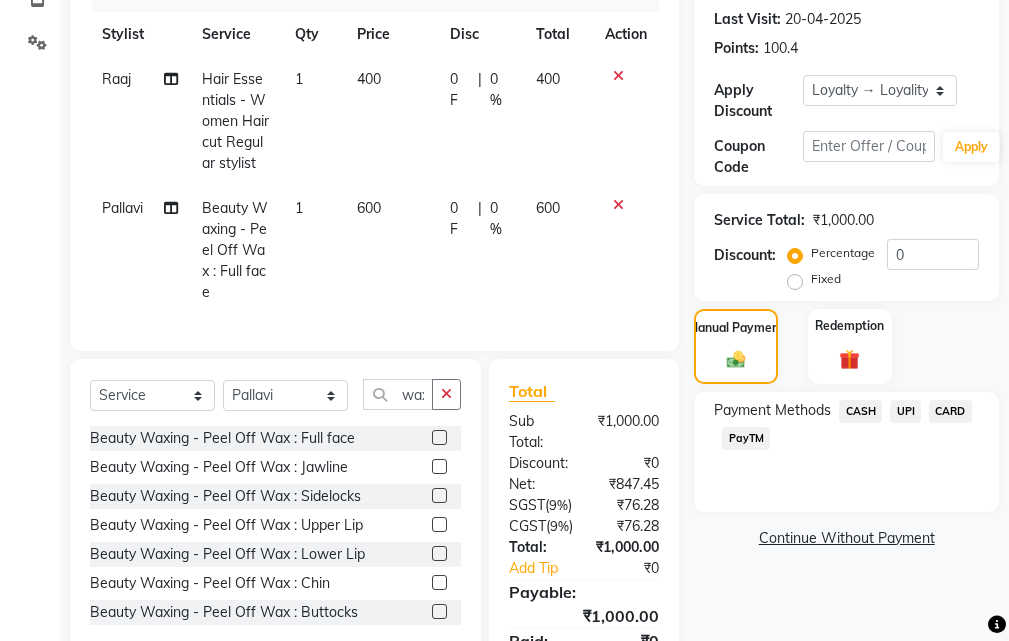 click on "UPI" 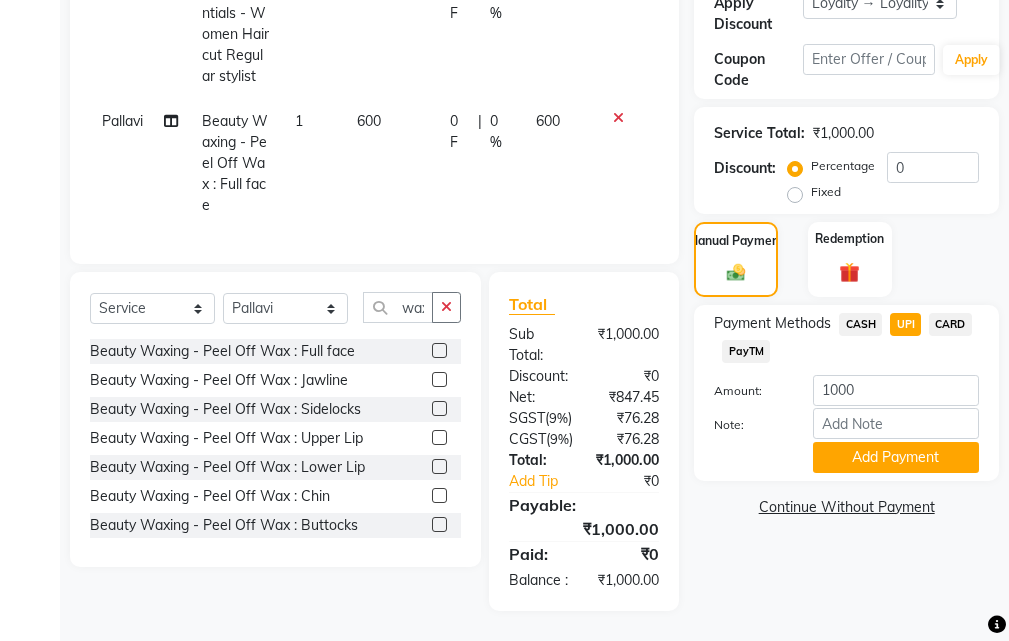 scroll, scrollTop: 465, scrollLeft: 0, axis: vertical 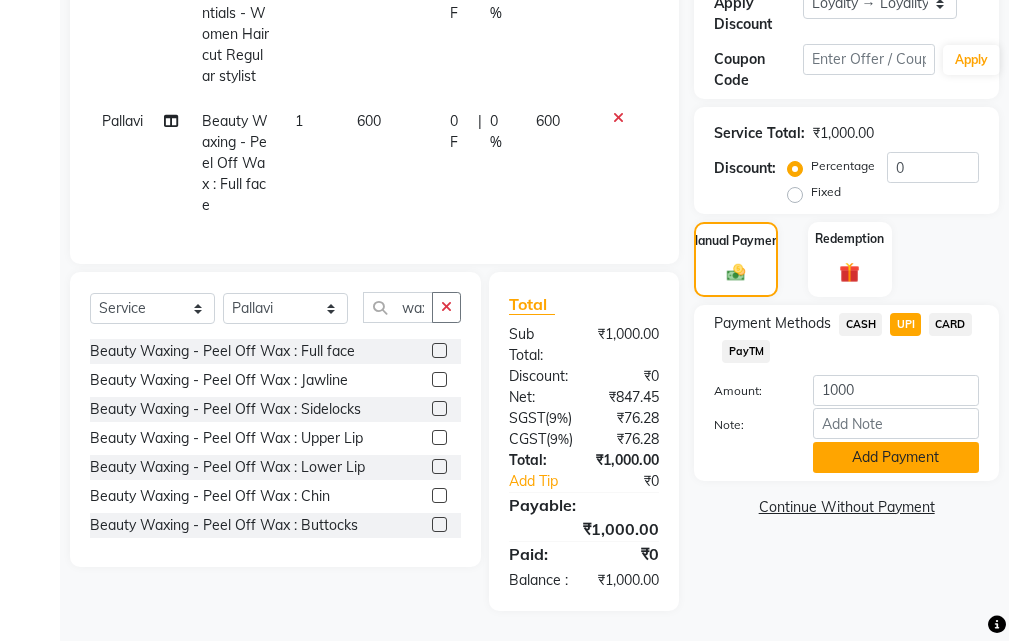 click on "Add Payment" 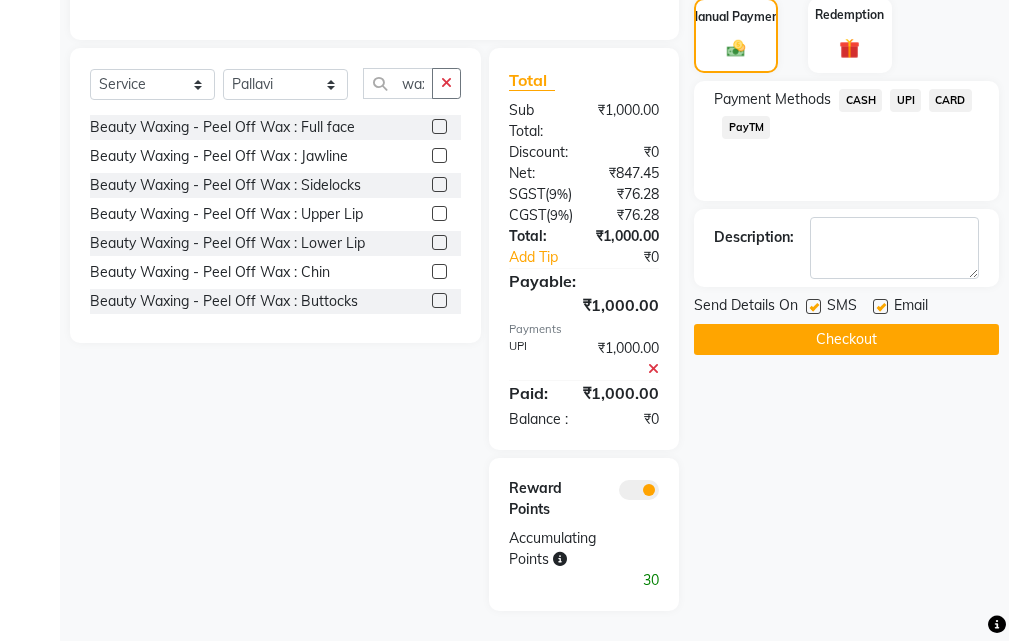 scroll, scrollTop: 589, scrollLeft: 0, axis: vertical 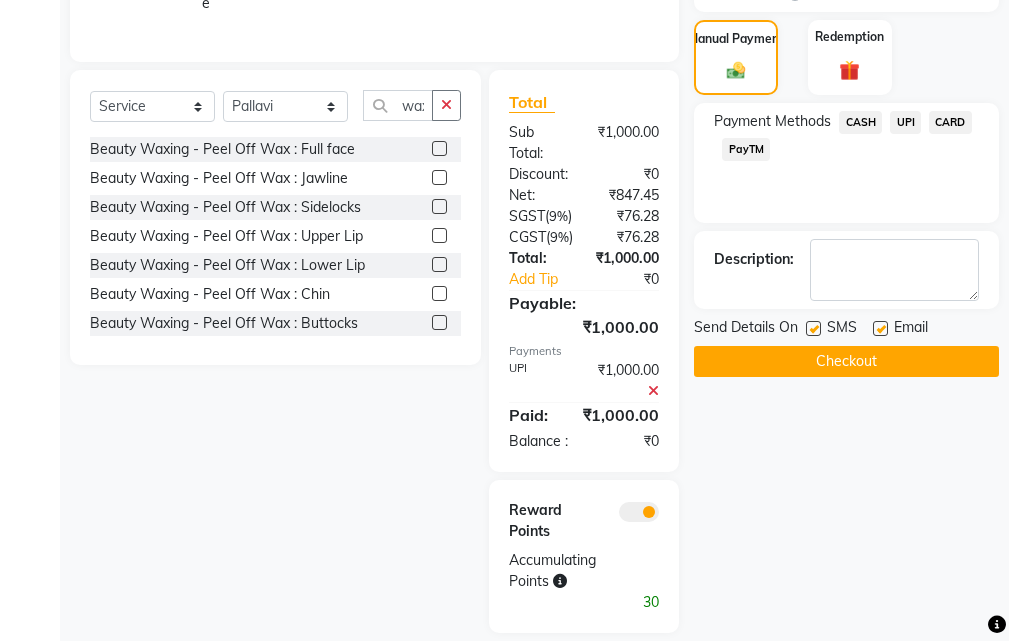 click on "UPI" 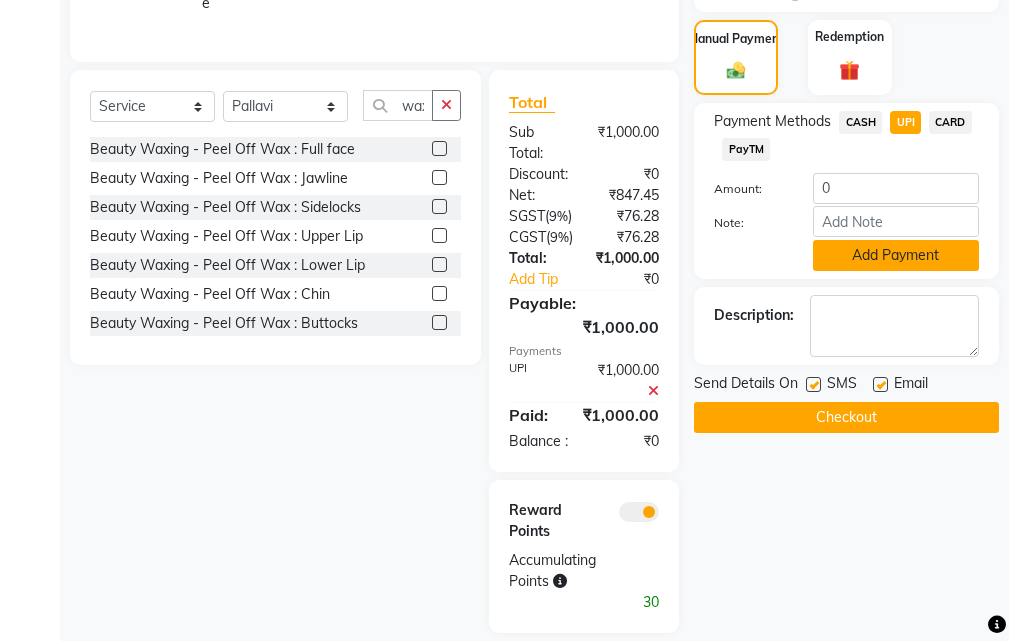click on "Add Payment" 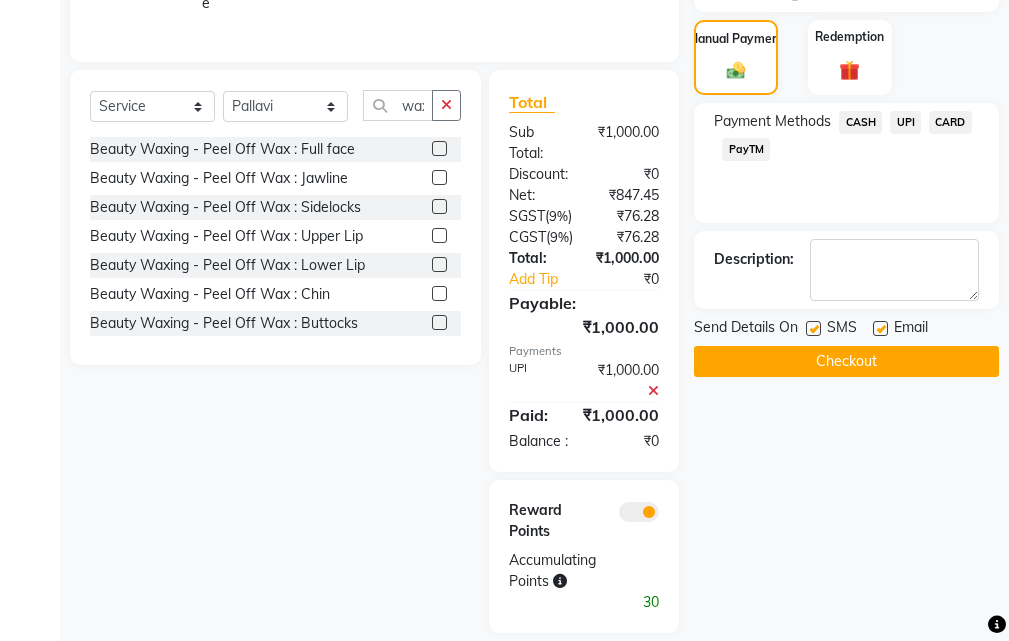 click on "Checkout" 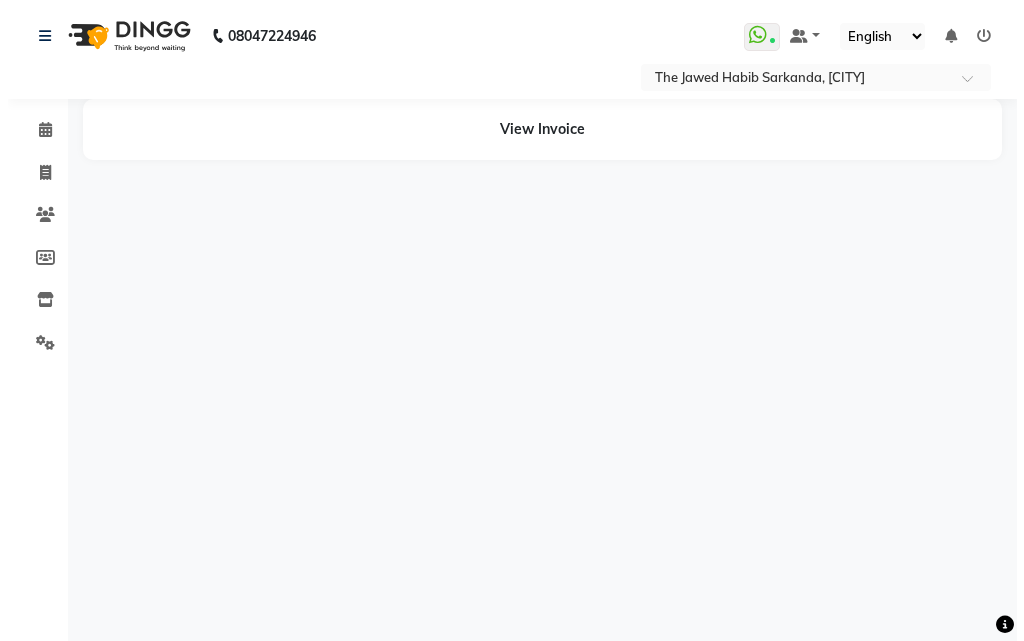scroll, scrollTop: 0, scrollLeft: 0, axis: both 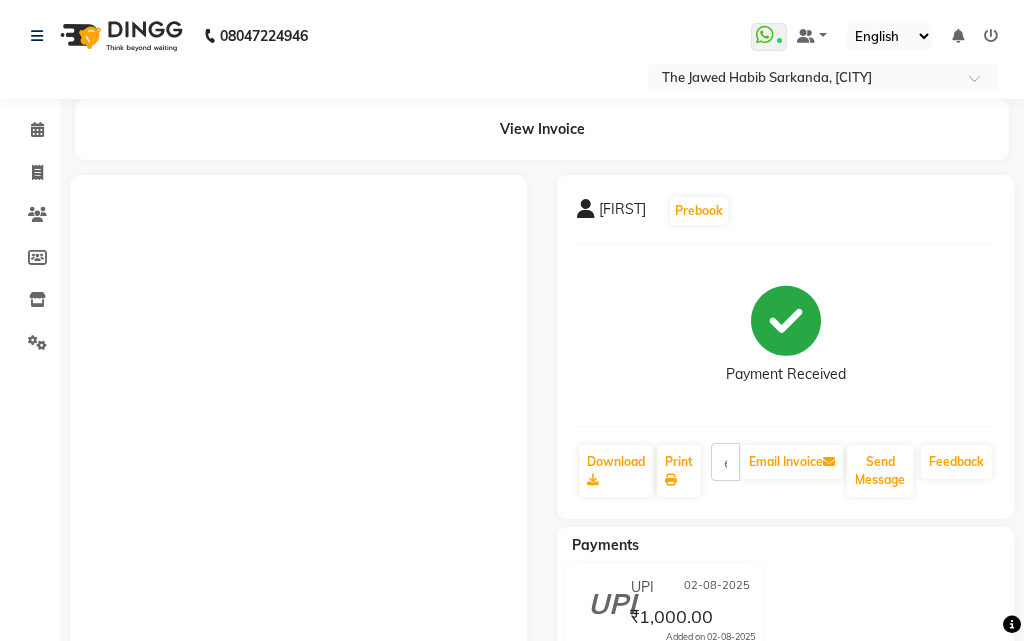 select on "6473" 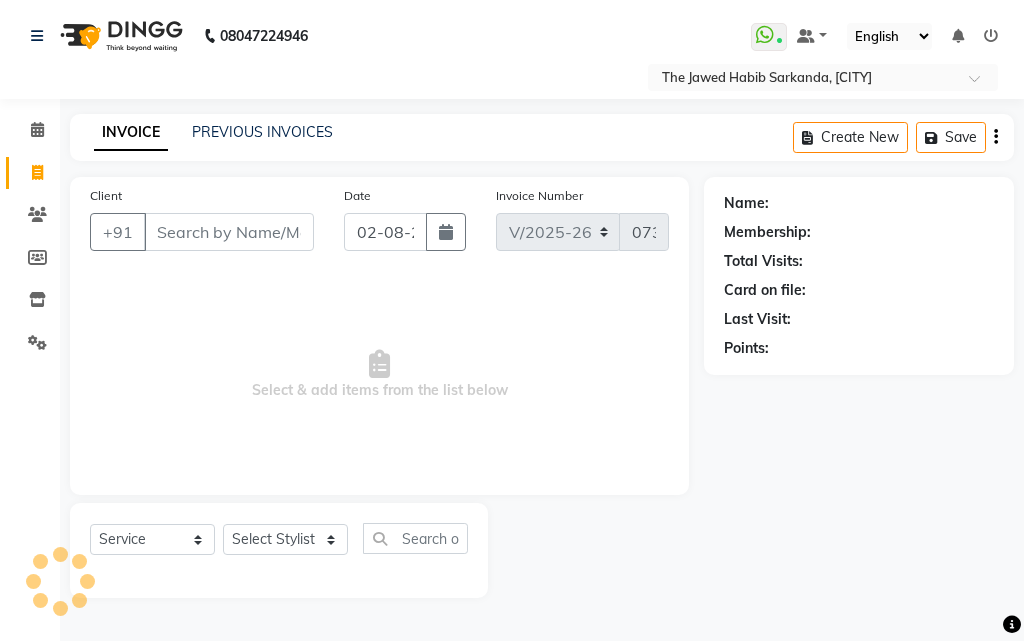 select on "63556" 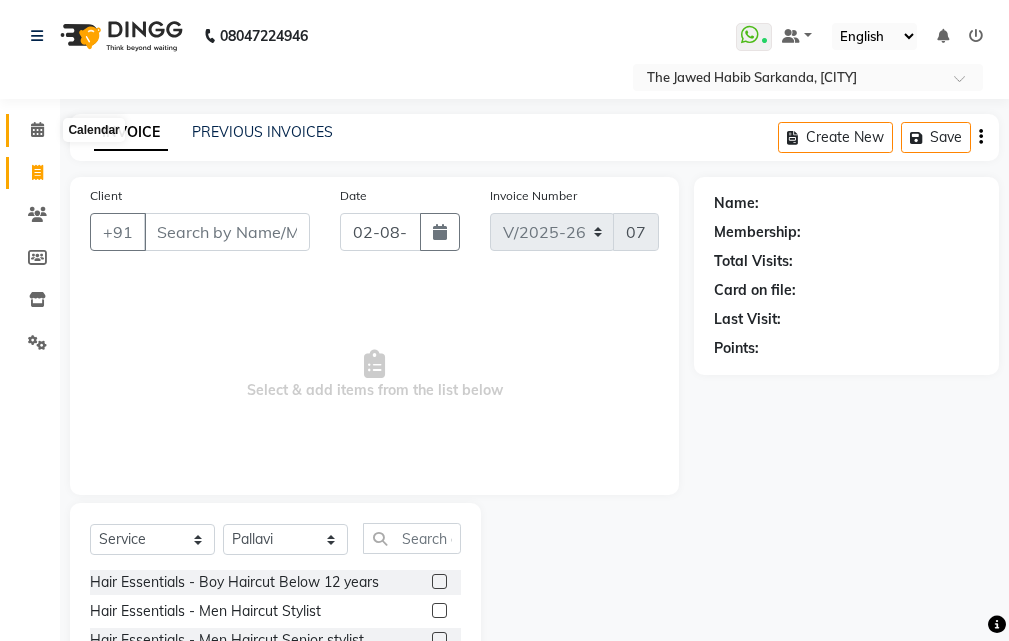 click 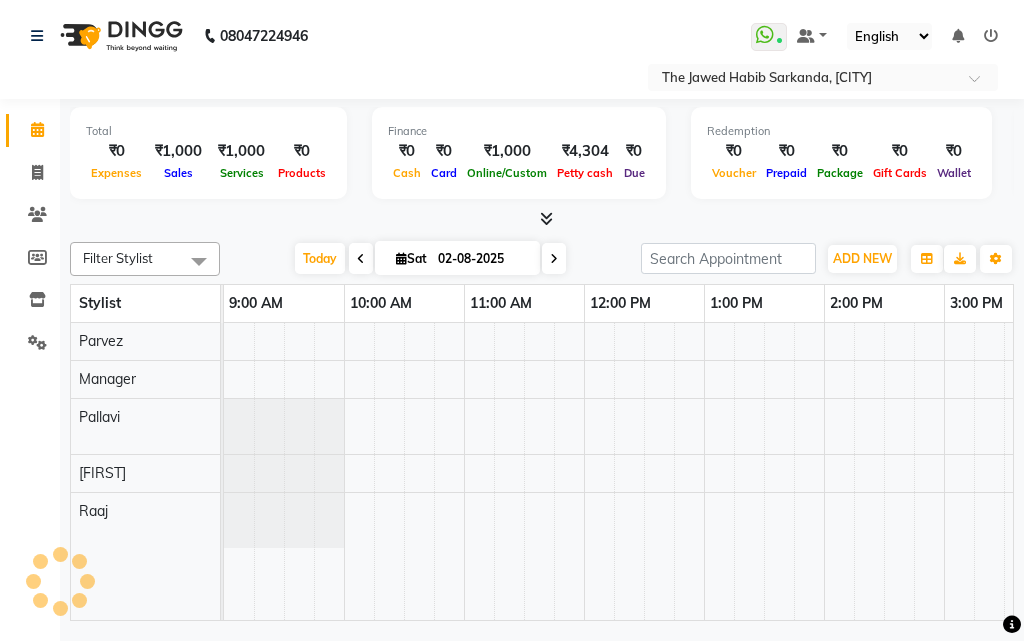 scroll, scrollTop: 0, scrollLeft: 0, axis: both 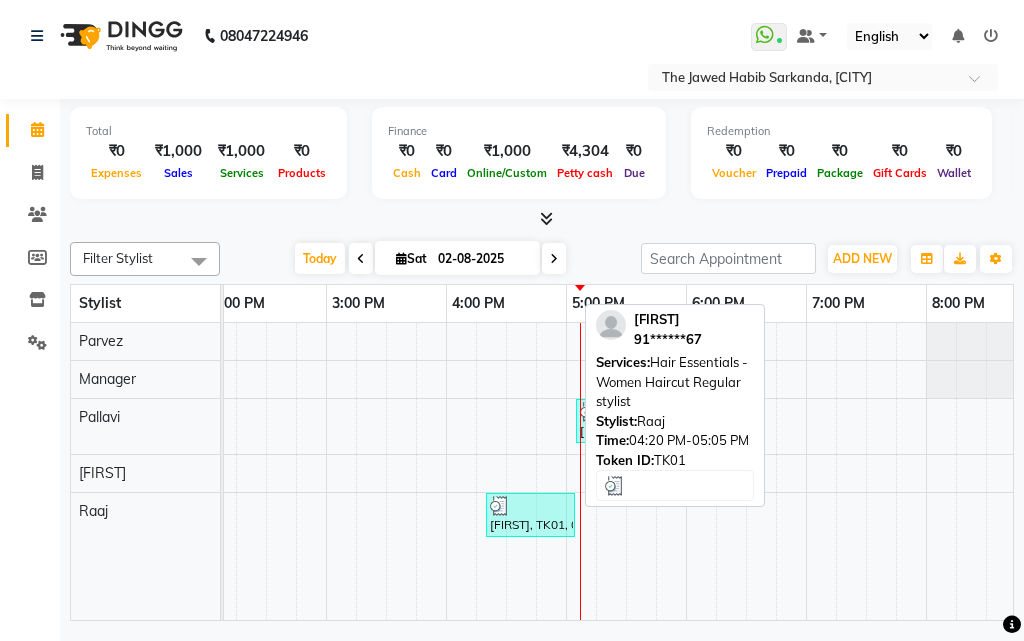 click on "[FIRST], TK01, 04:20 PM-05:05 PM, Hair Essentials - Women Haircut Regular stylist" at bounding box center [530, 515] 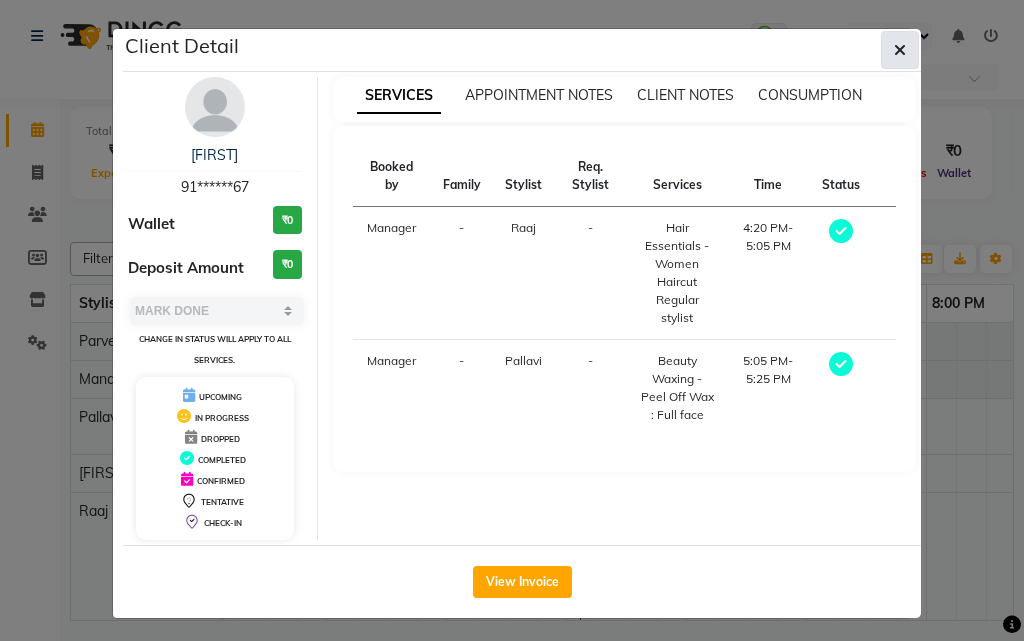 click 